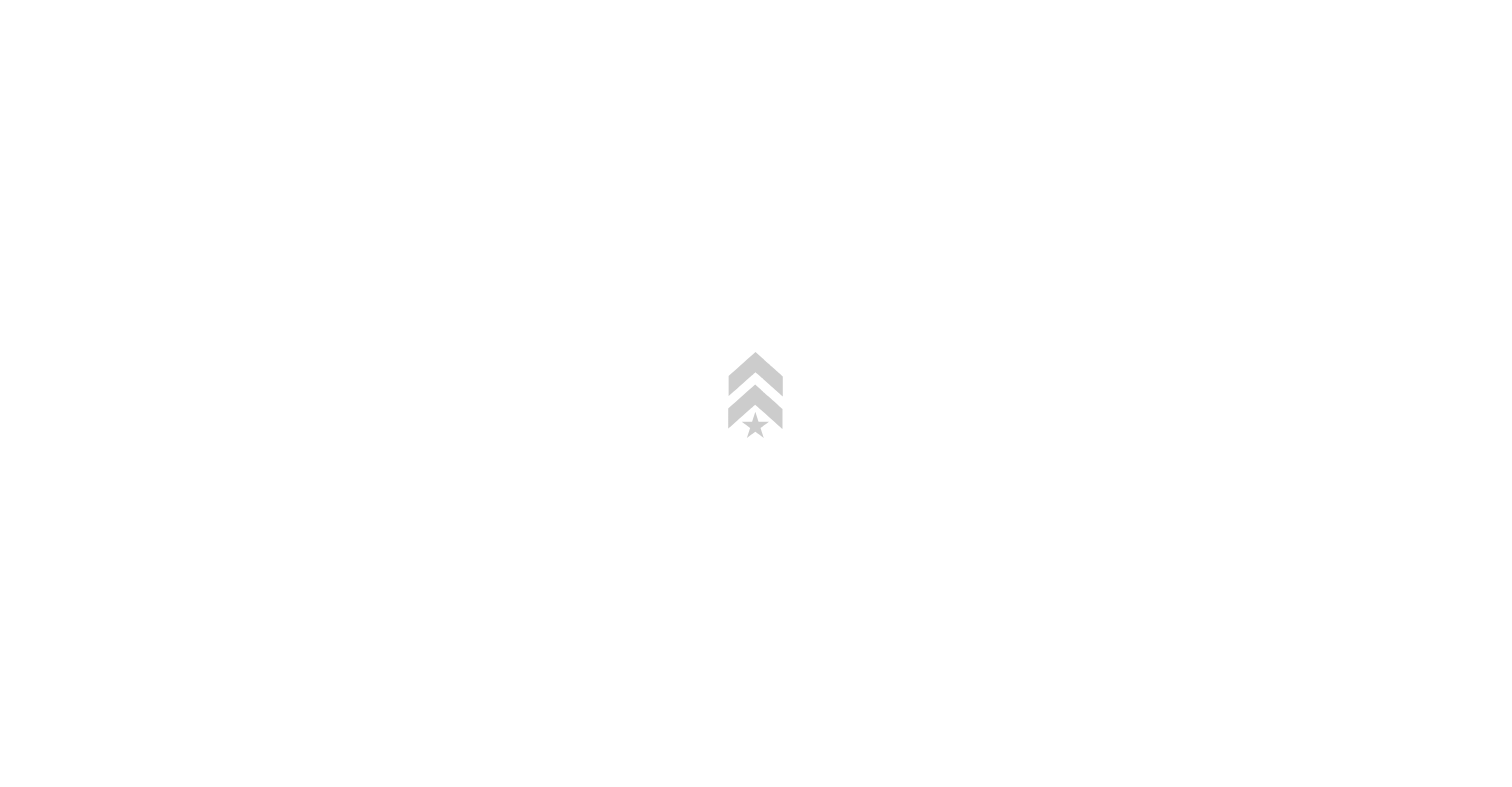 scroll, scrollTop: 0, scrollLeft: 0, axis: both 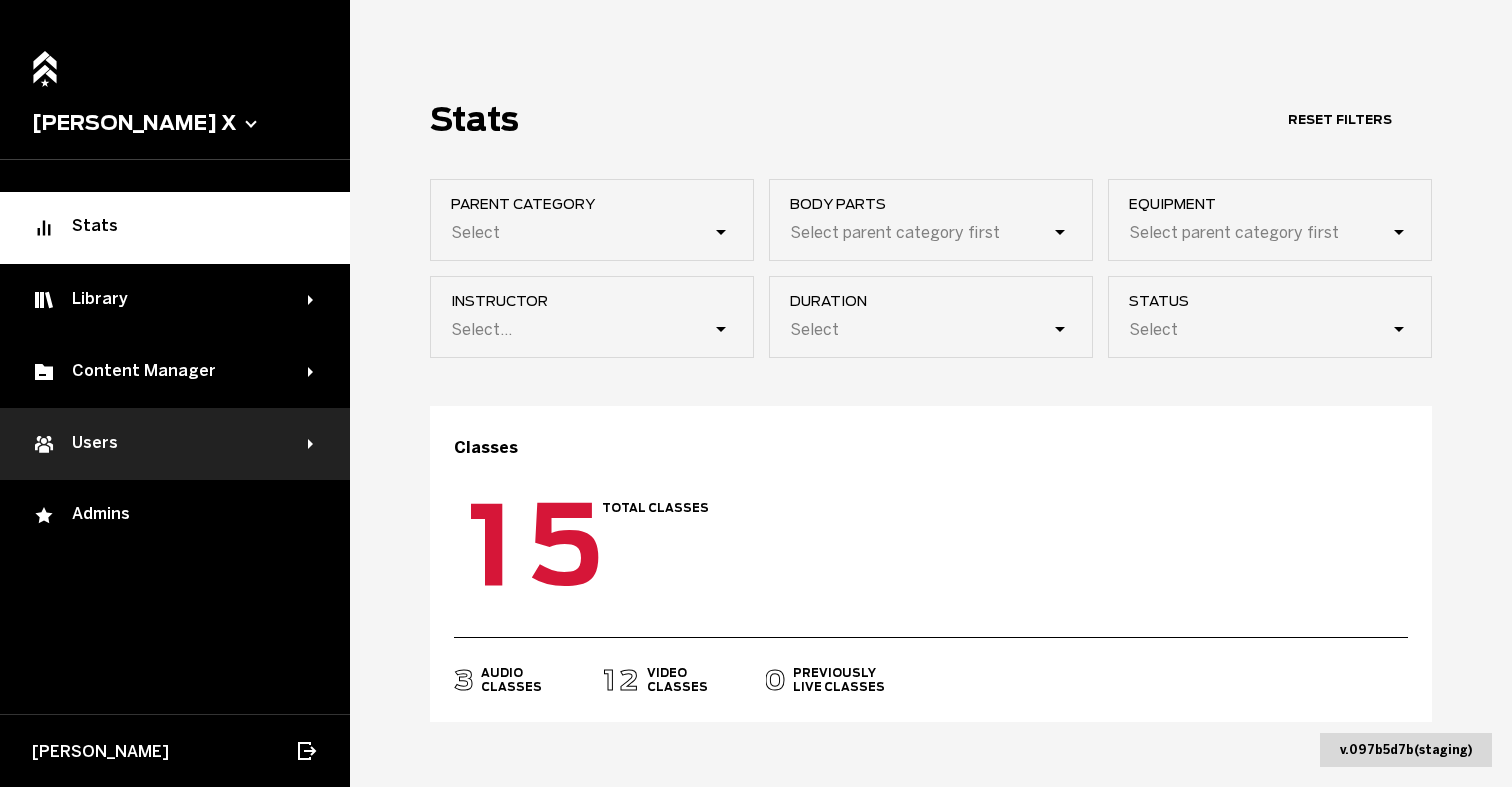 click on "Users" at bounding box center (175, 444) 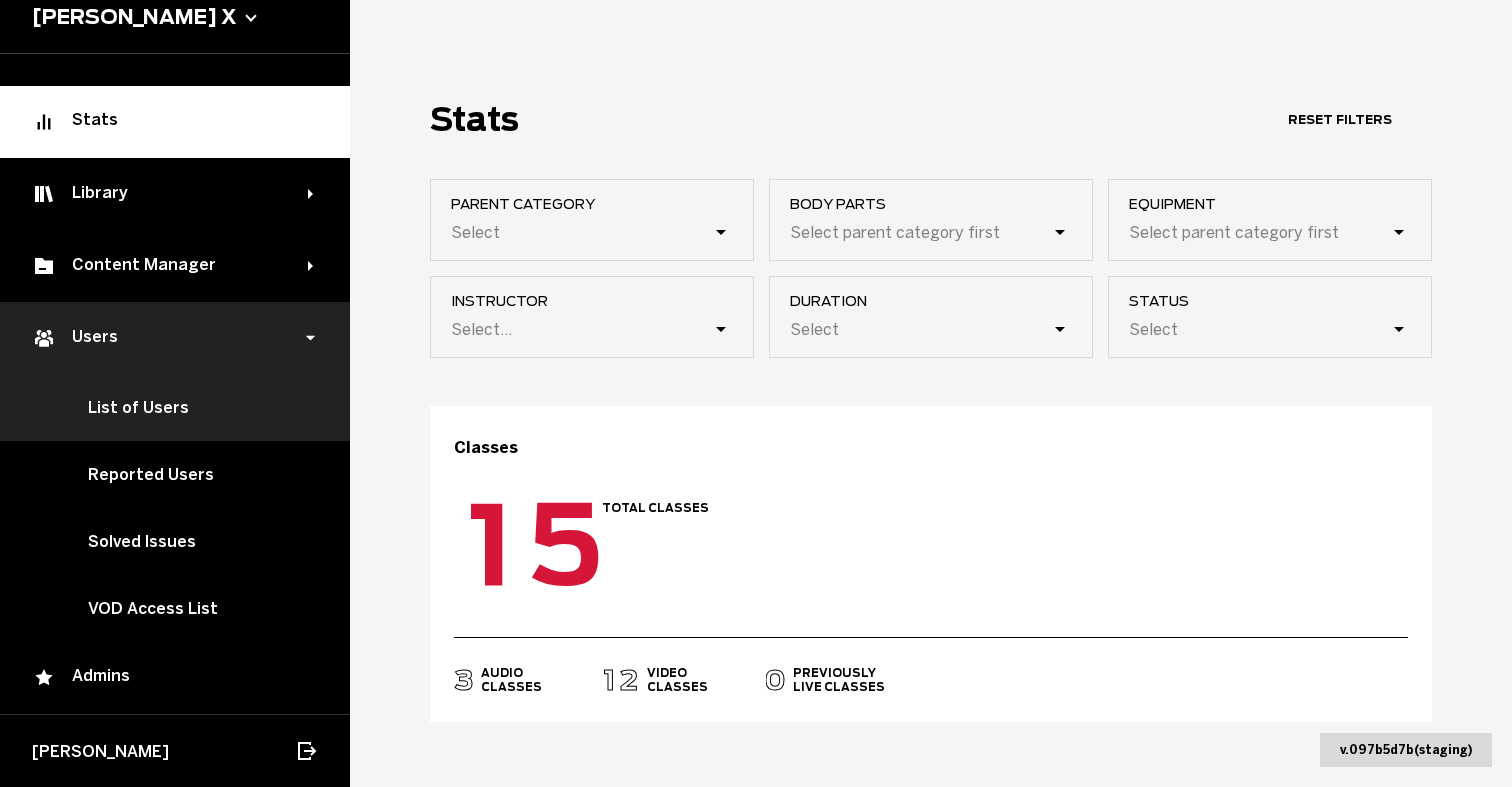 scroll, scrollTop: 112, scrollLeft: 0, axis: vertical 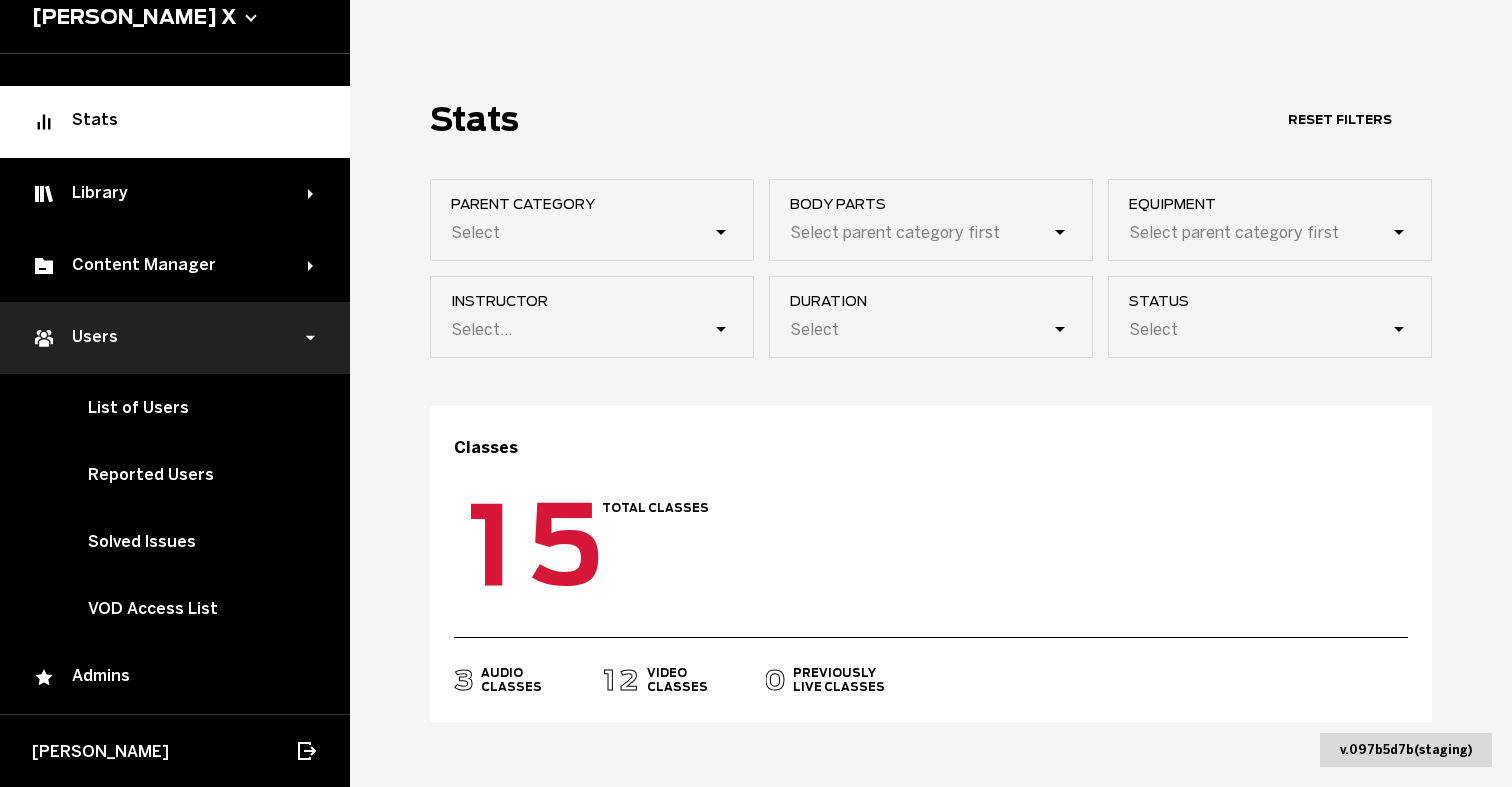click at bounding box center (310, 338) 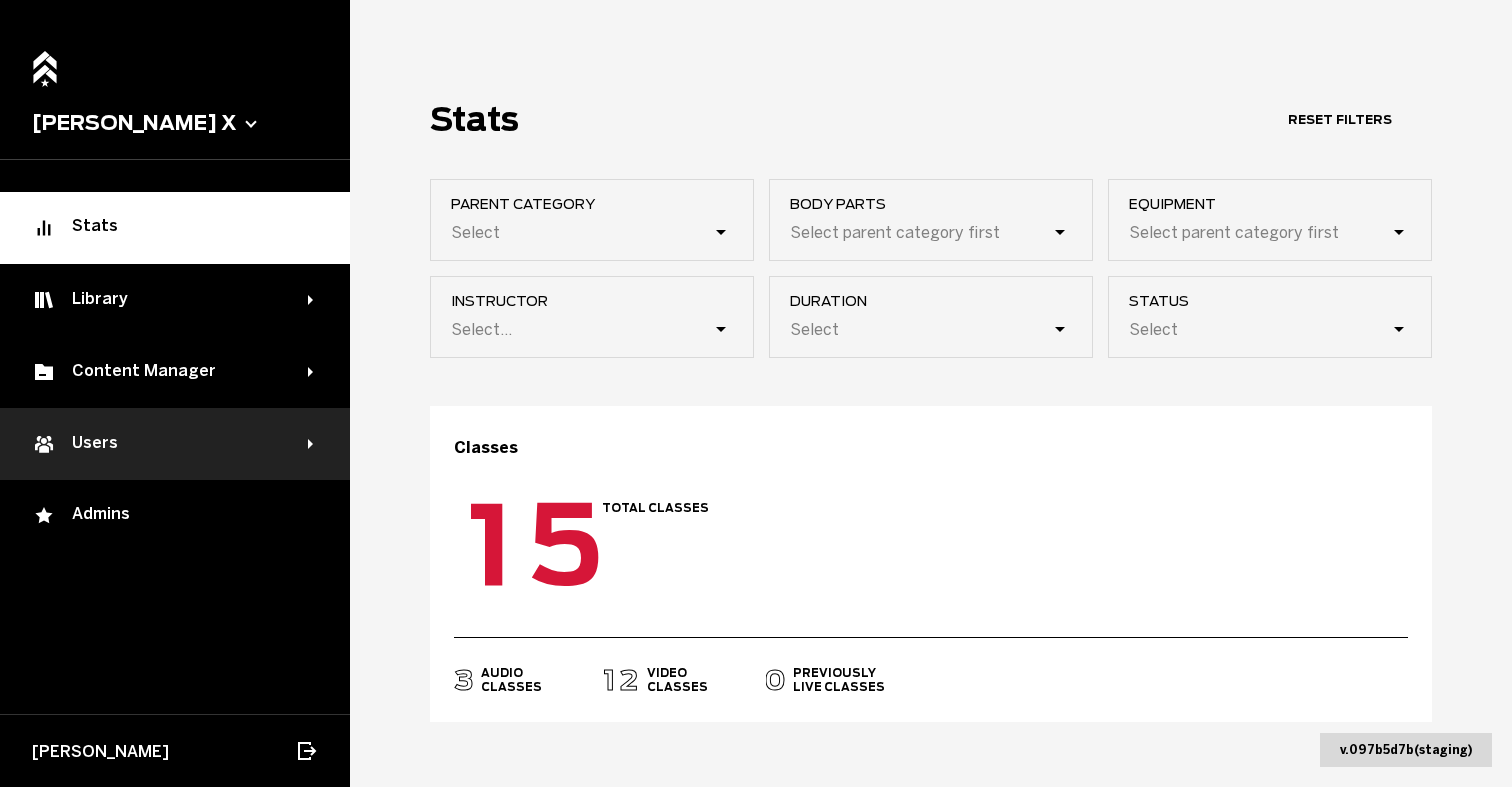 scroll, scrollTop: 0, scrollLeft: 0, axis: both 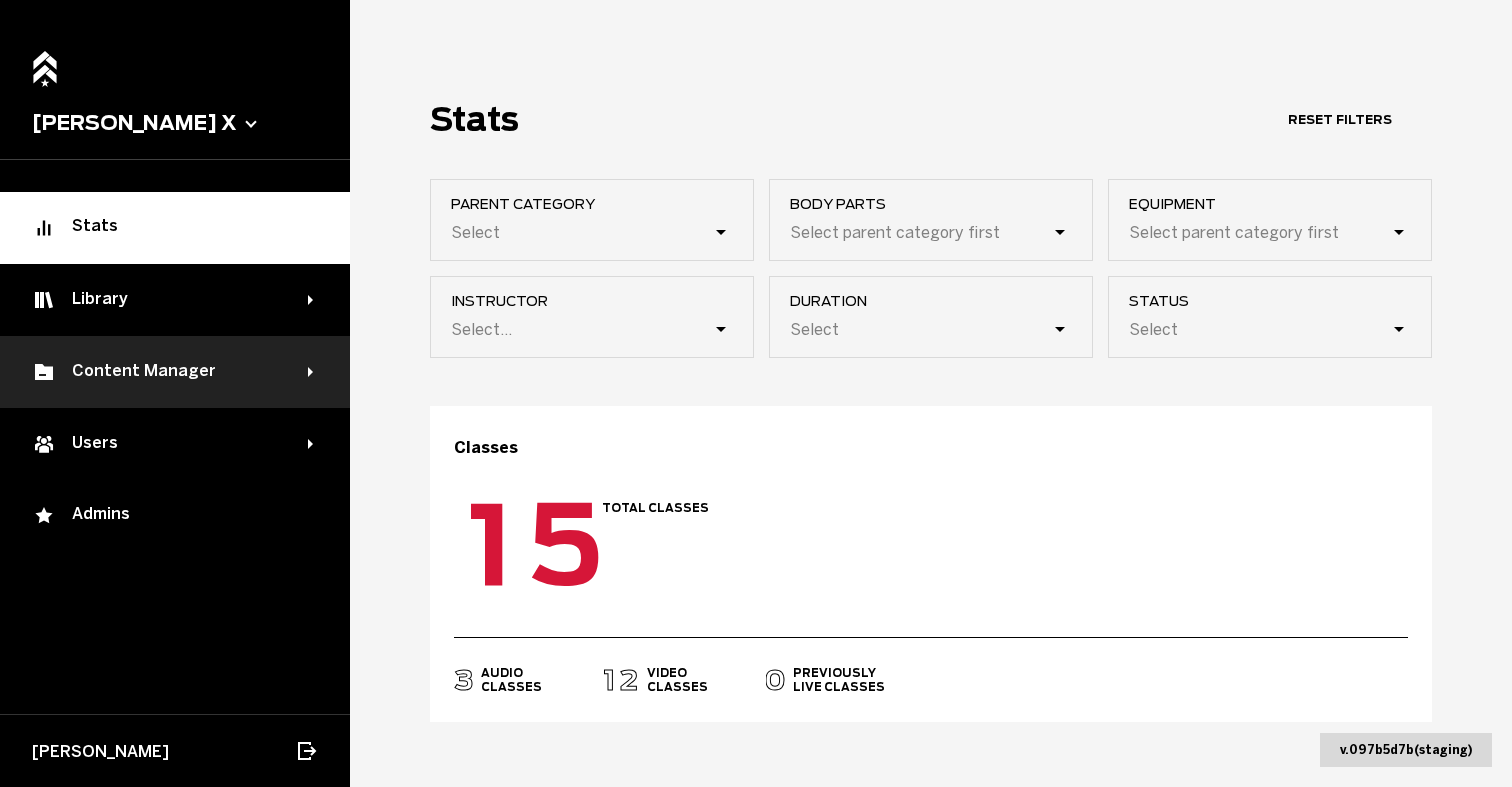click on "Content Manager" at bounding box center (170, 372) 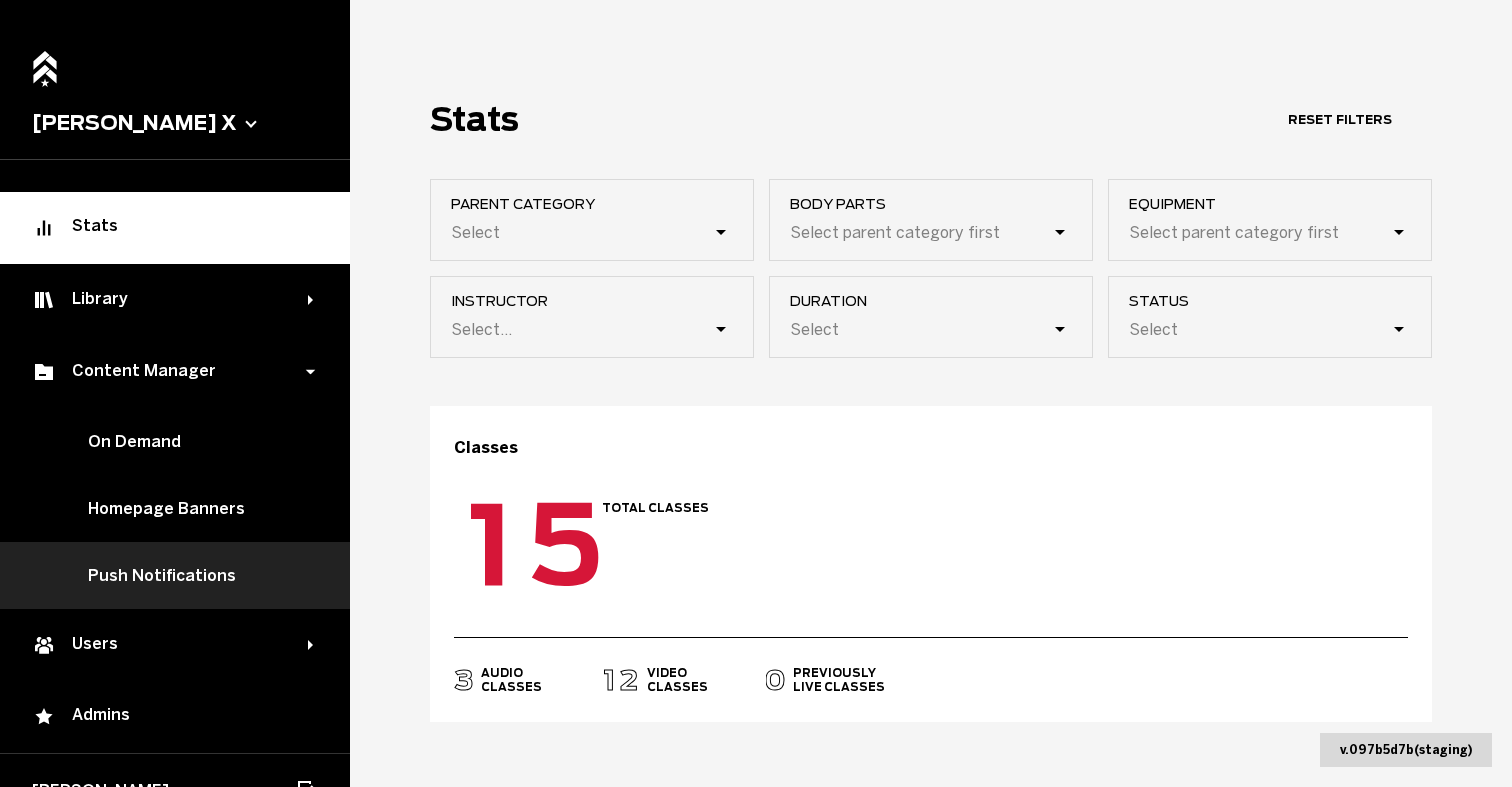 click on "Push Notifications" at bounding box center [175, 575] 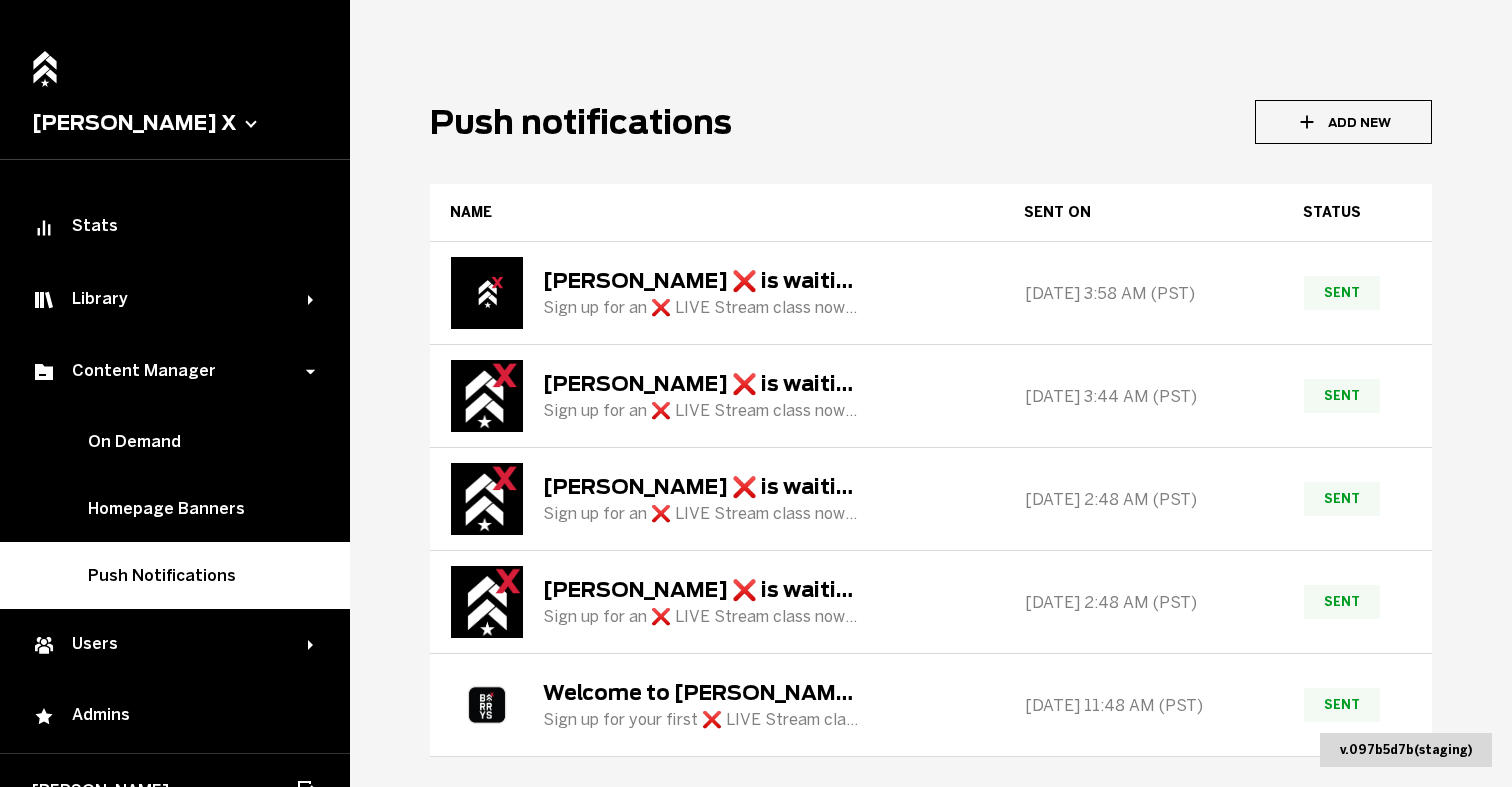 click on "Add New" at bounding box center [1343, 122] 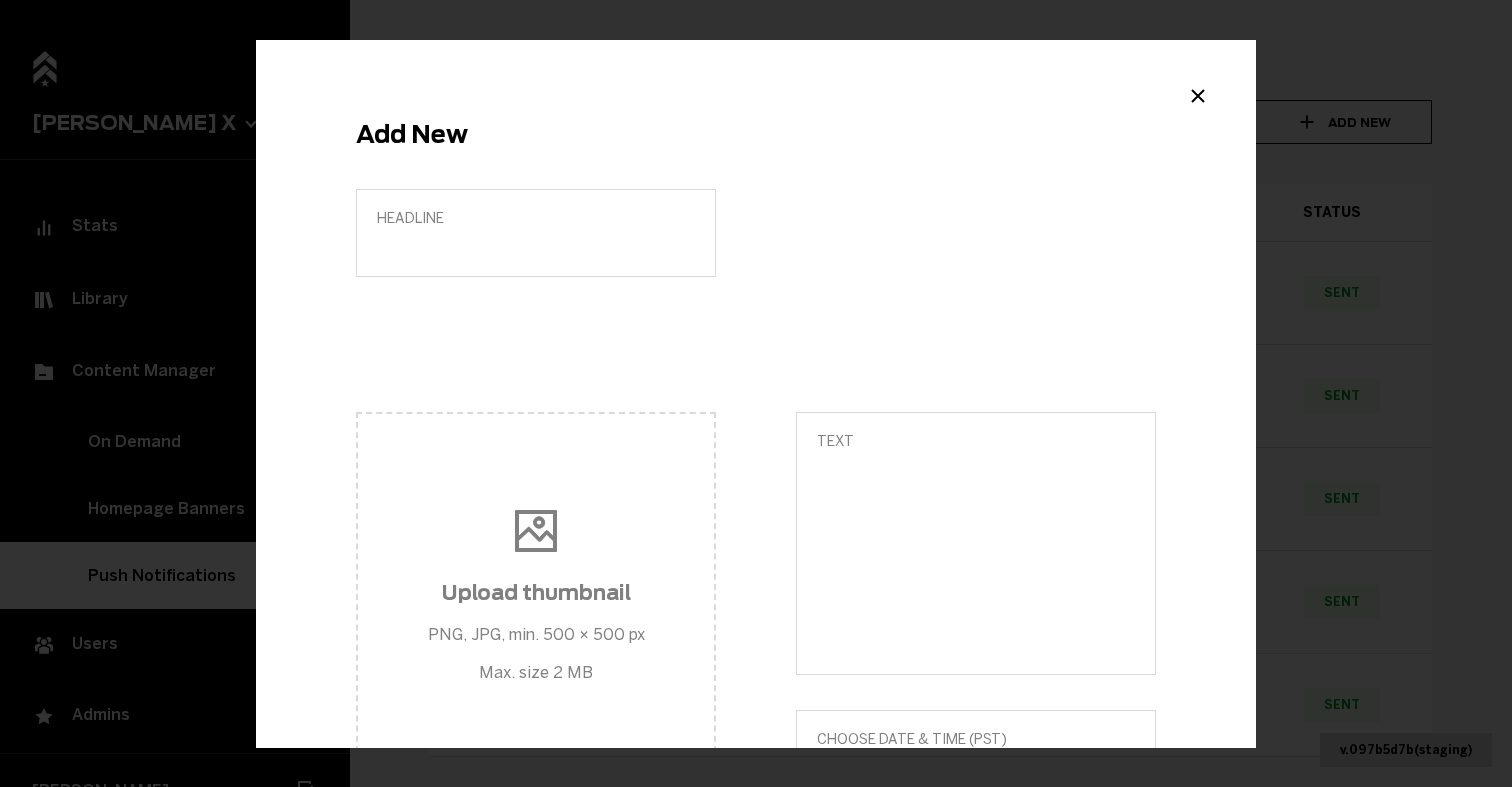 click on "Headline" at bounding box center [536, 232] 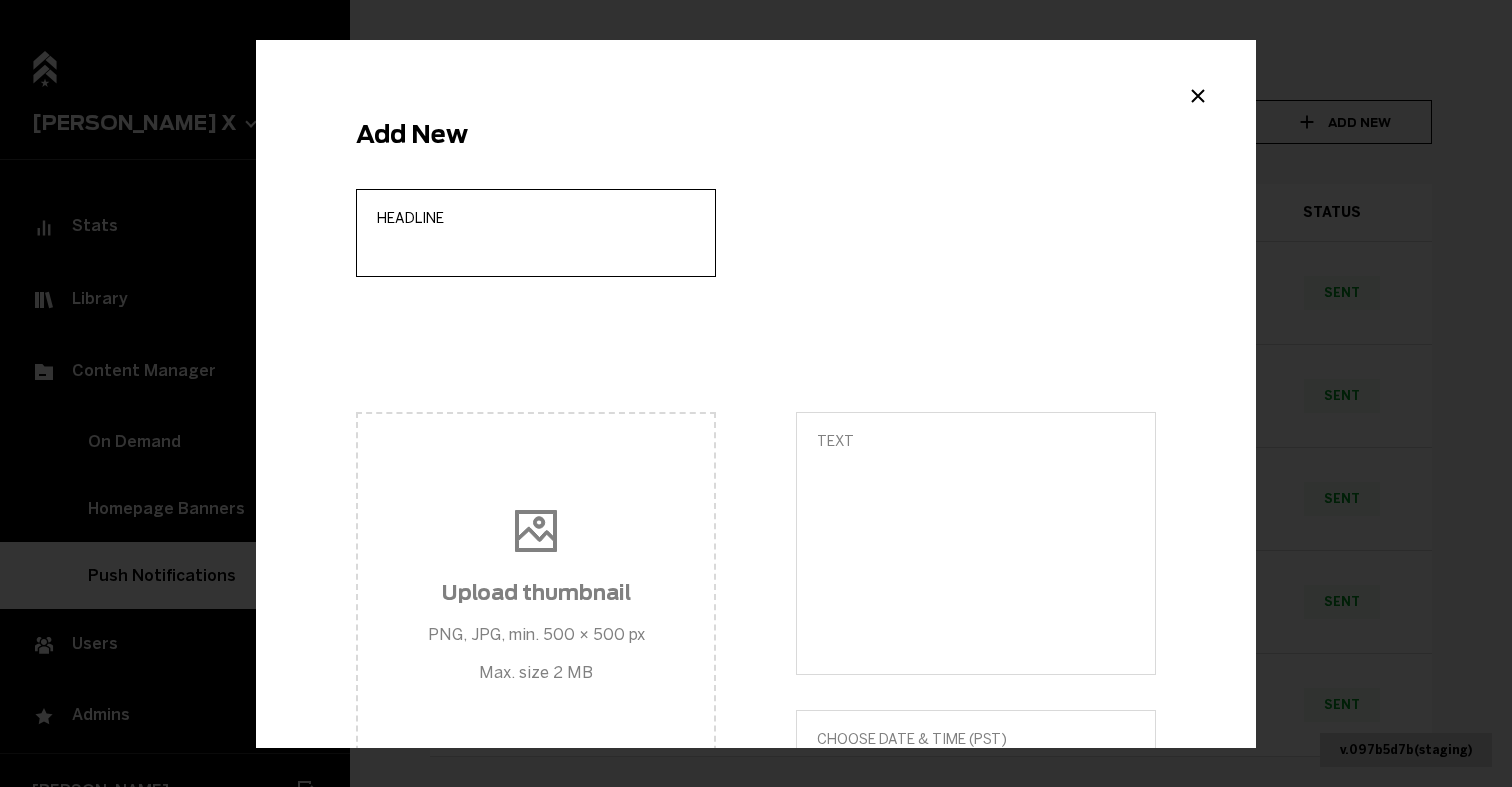 click on "Headline" at bounding box center (536, 245) 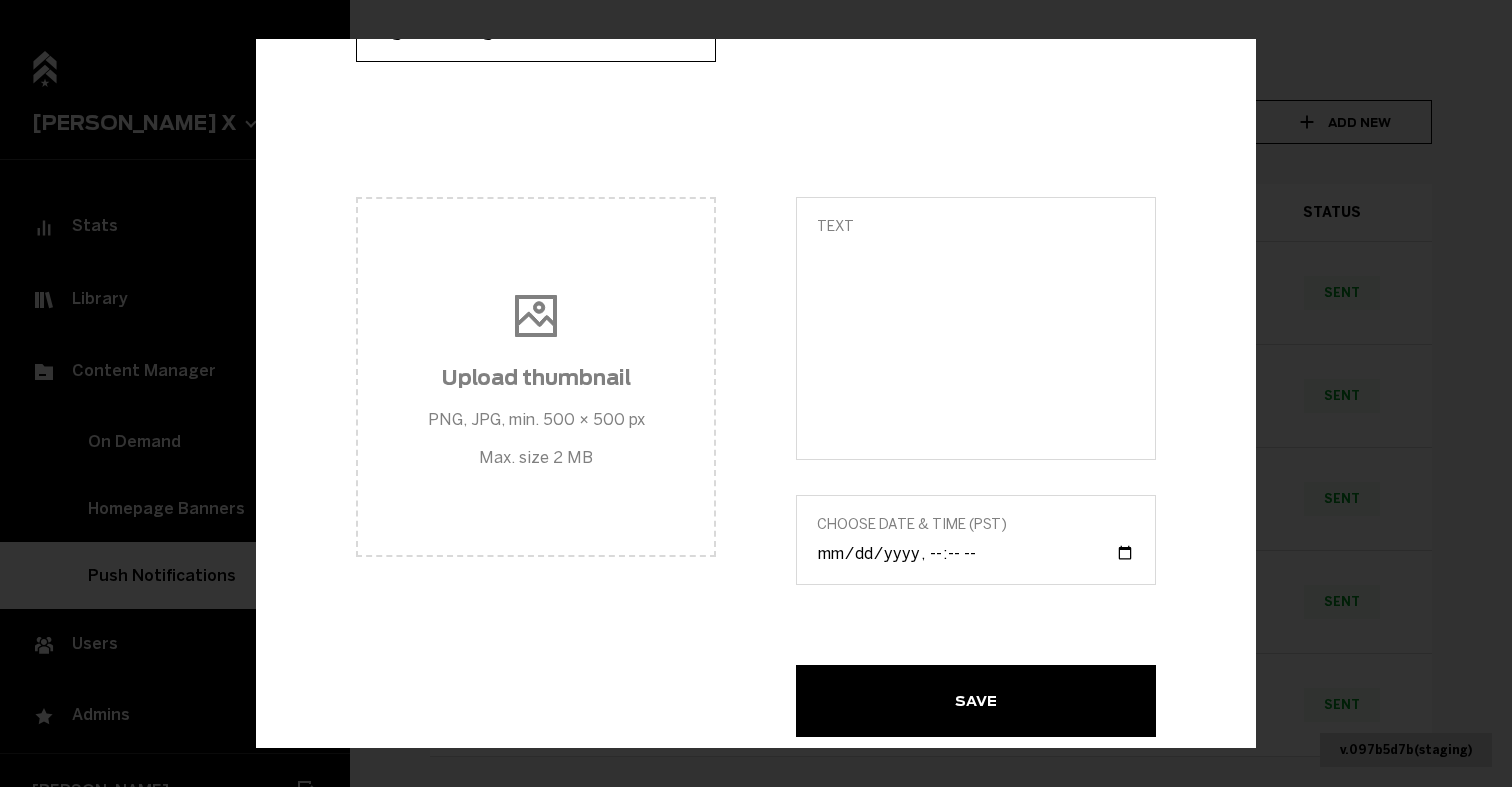 scroll, scrollTop: 236, scrollLeft: 0, axis: vertical 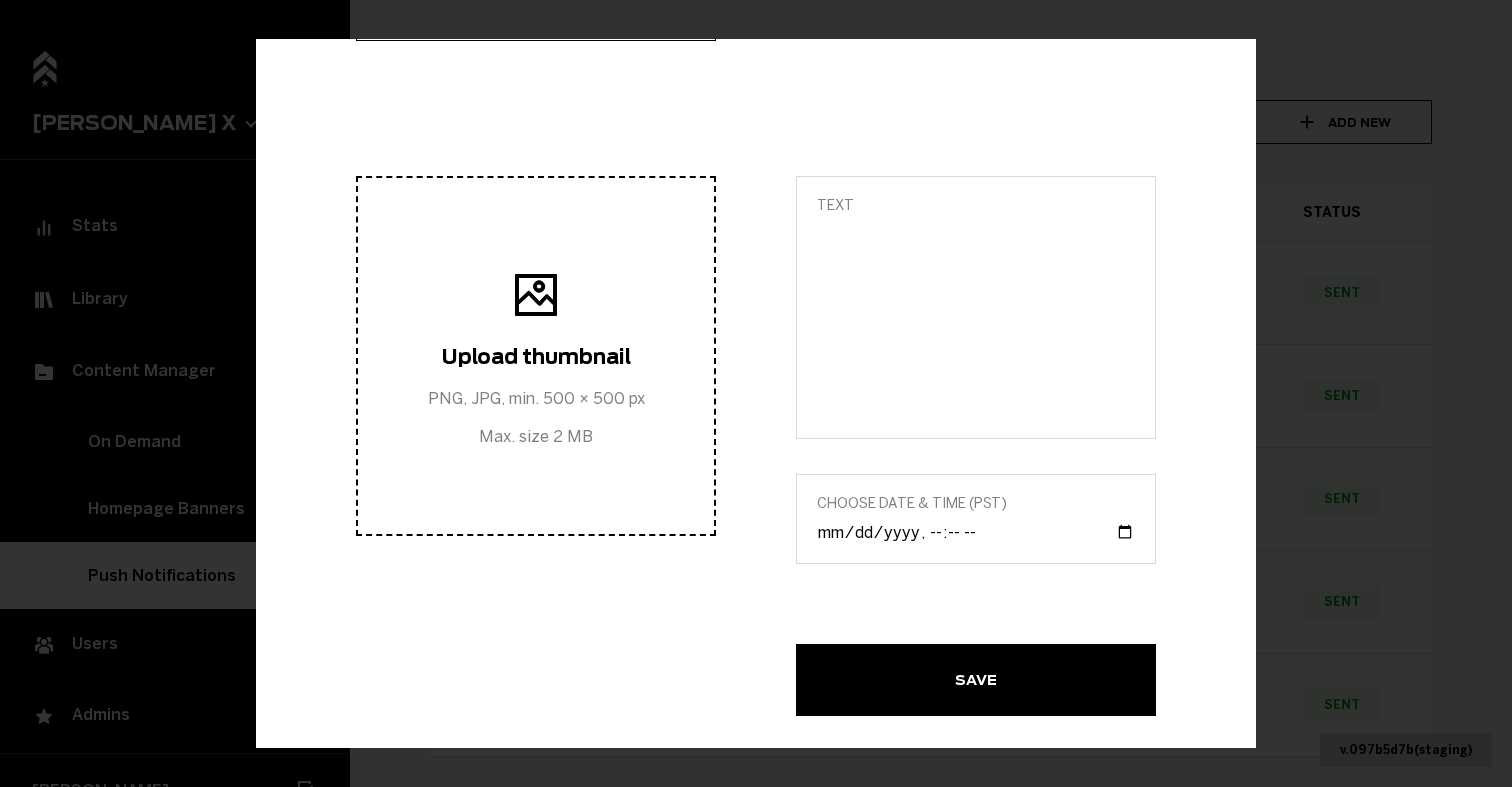 type on "Cigdem Testing" 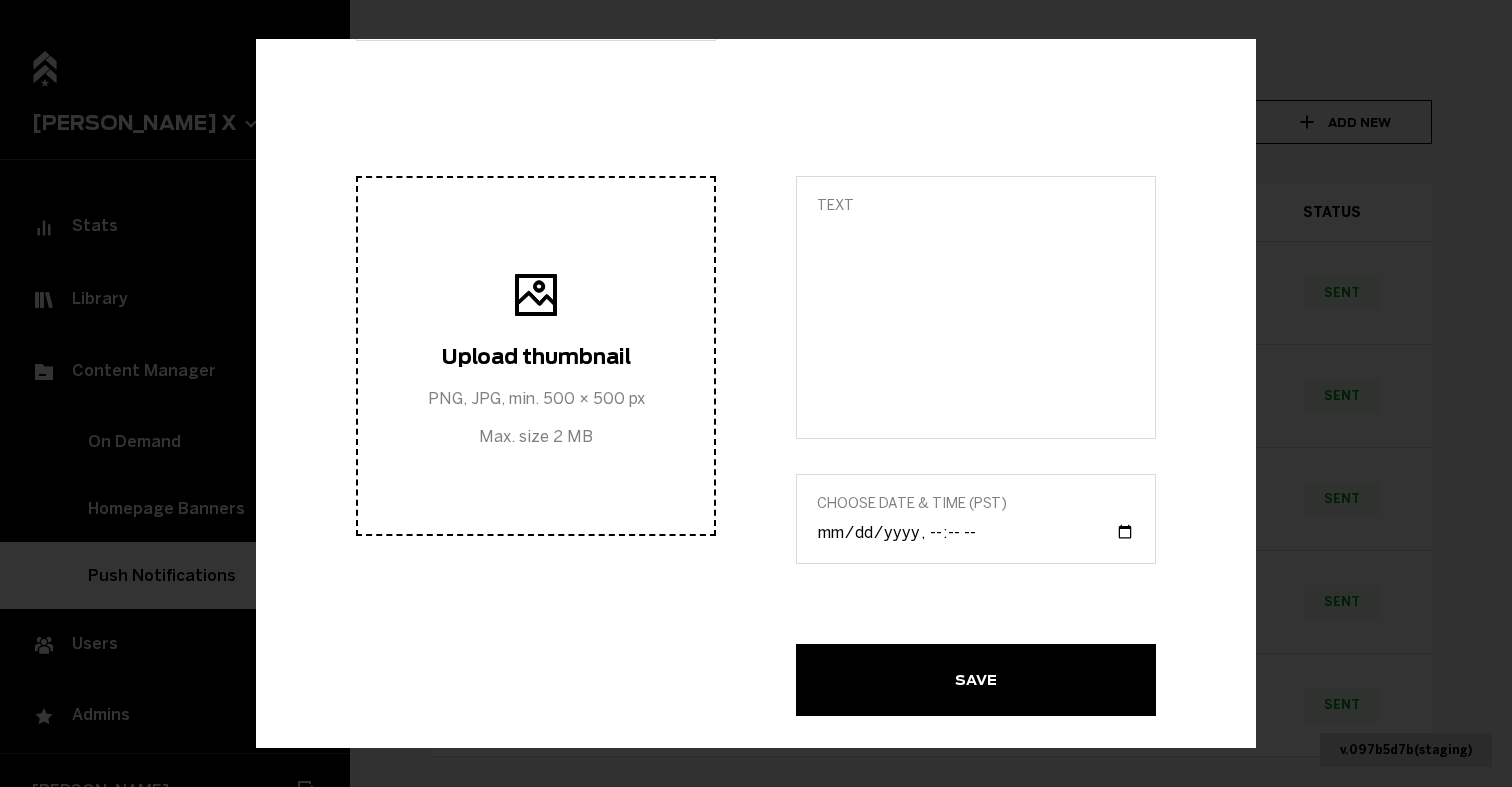 click 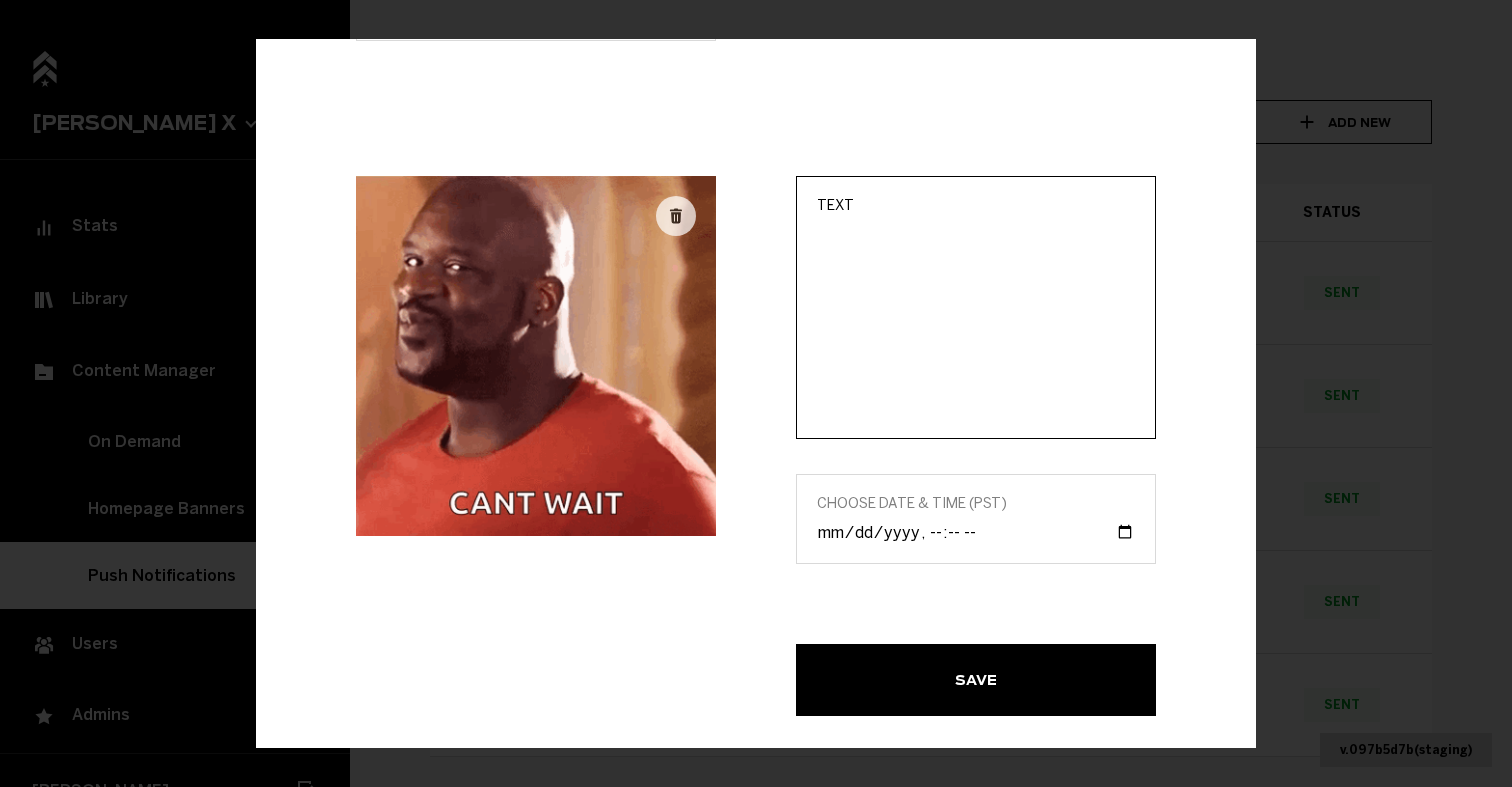 click on "Text" at bounding box center [976, 320] 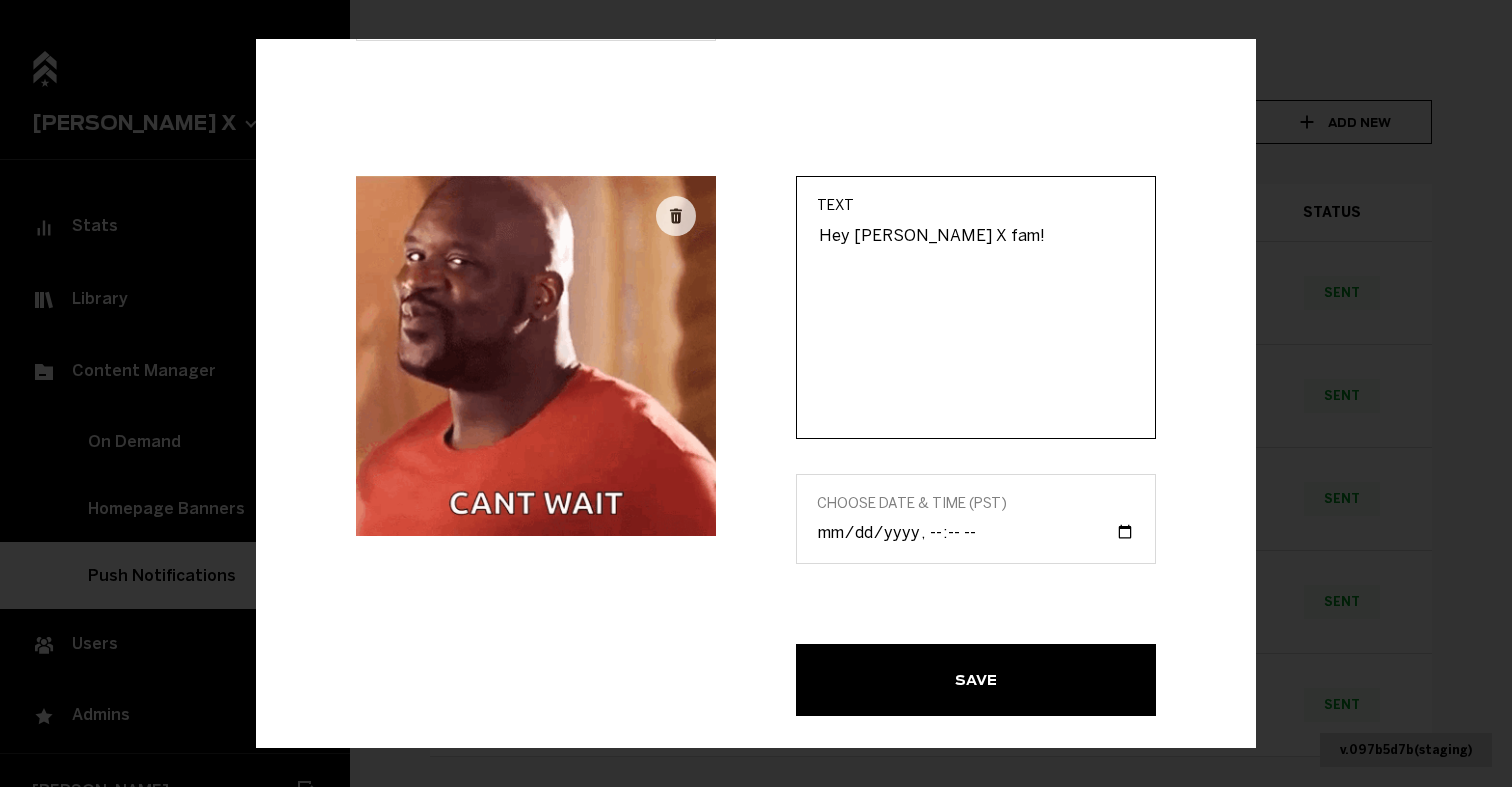 type on "Hey [PERSON_NAME] X fam!" 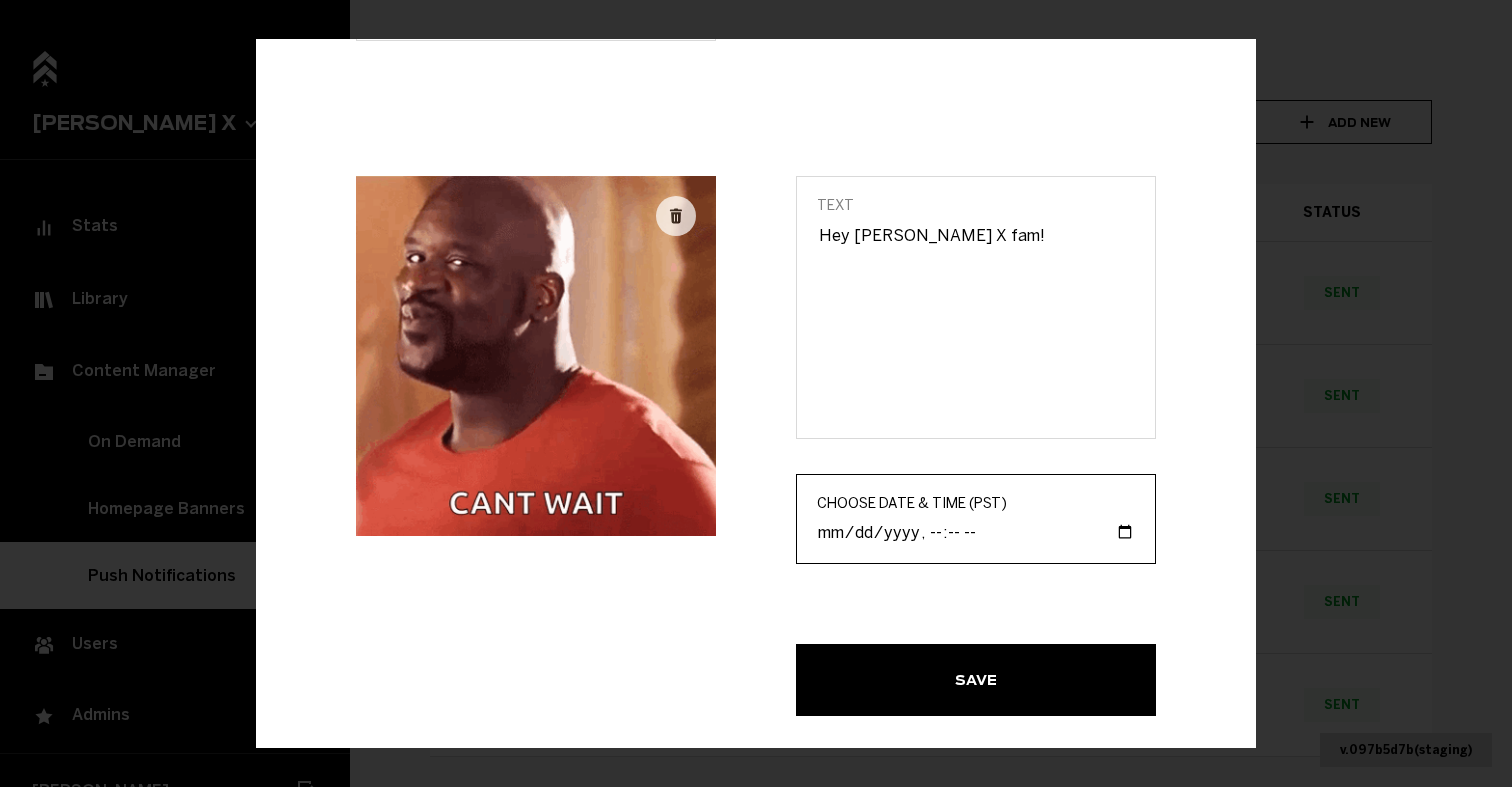 click on "Choose Date & Time (PST)" at bounding box center [976, 531] 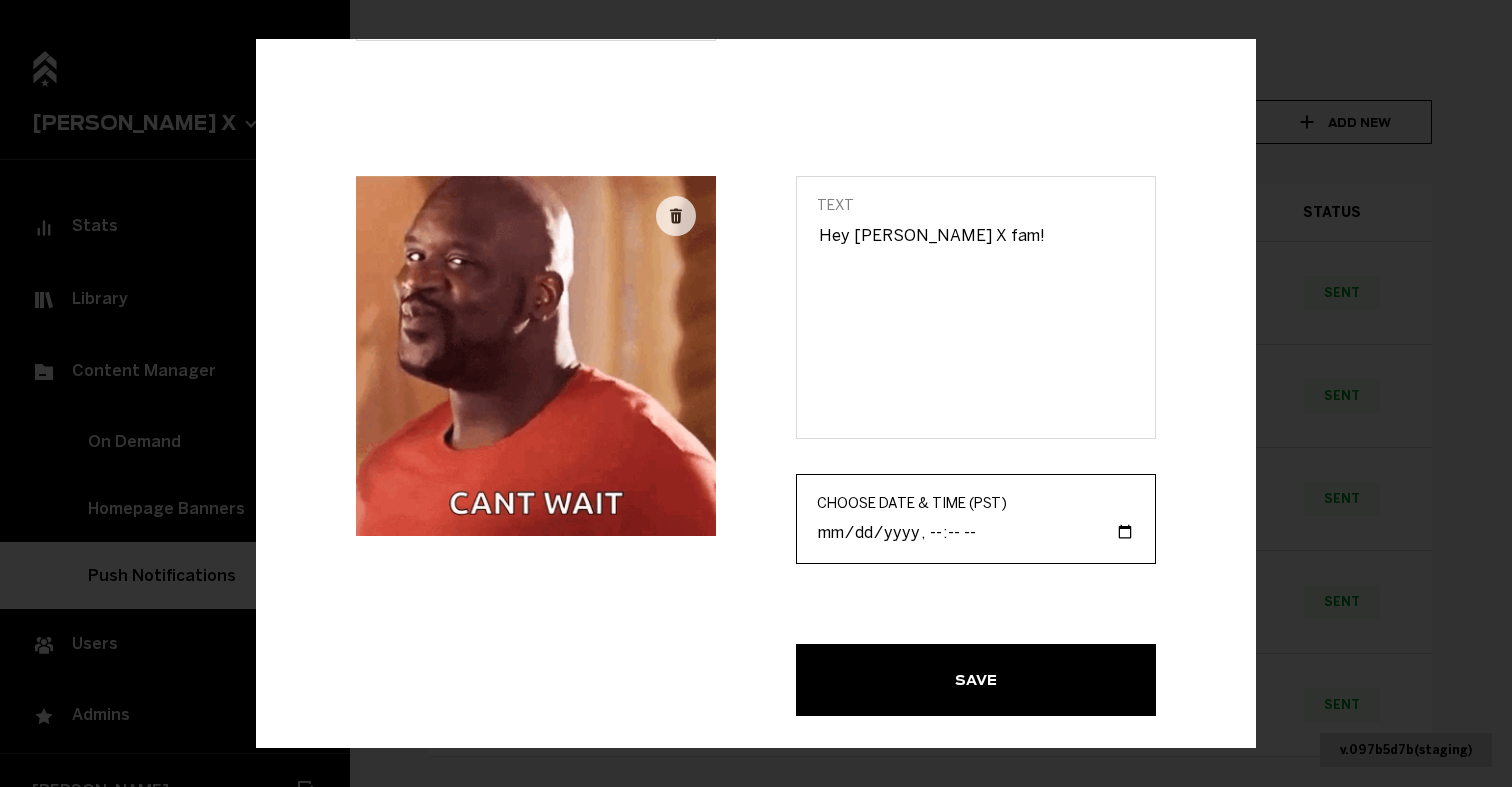 click on "Choose Date & Time (PST)" at bounding box center [976, 531] 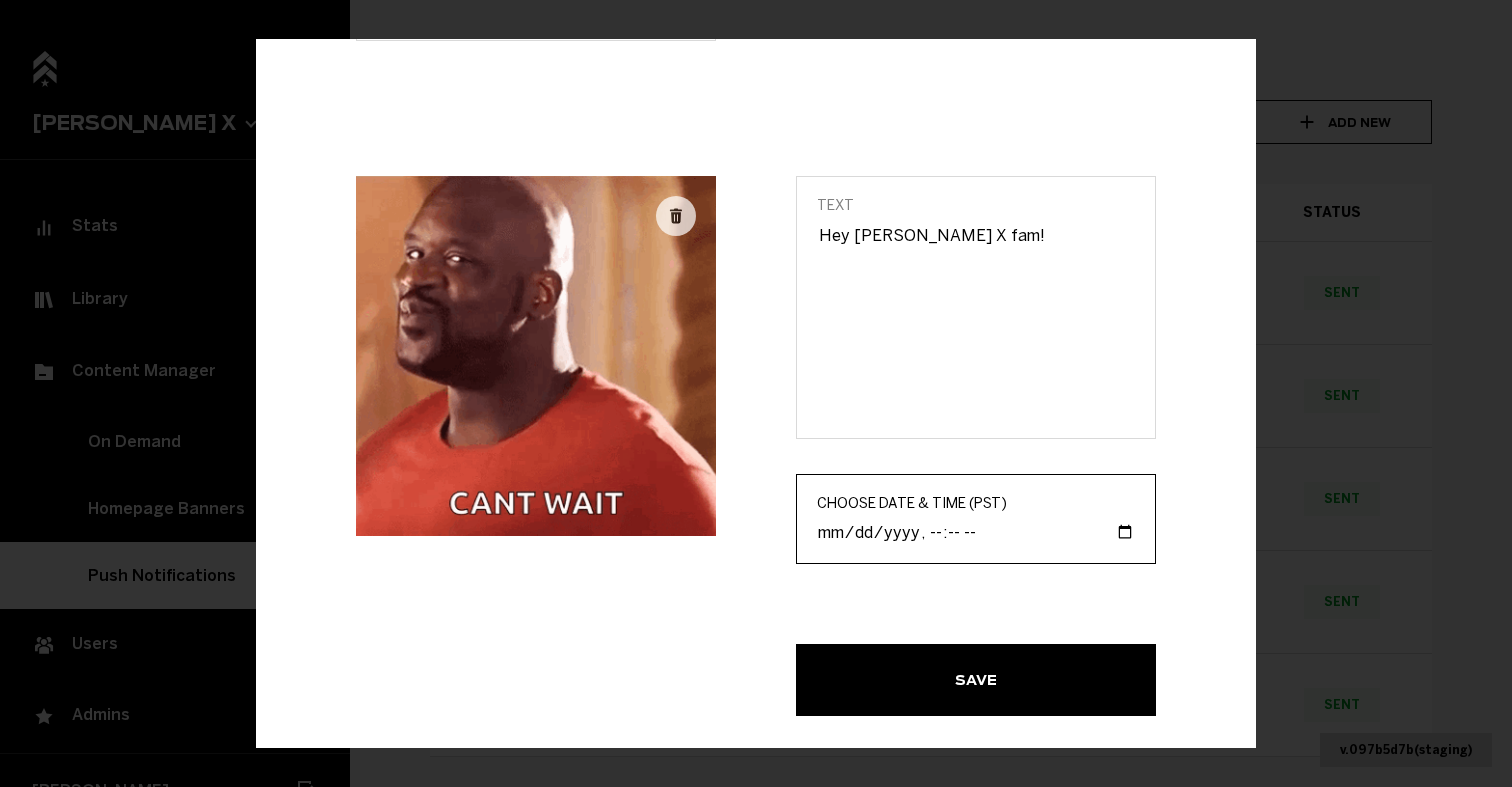 click on "Choose Date & Time (PST)" at bounding box center (976, 531) 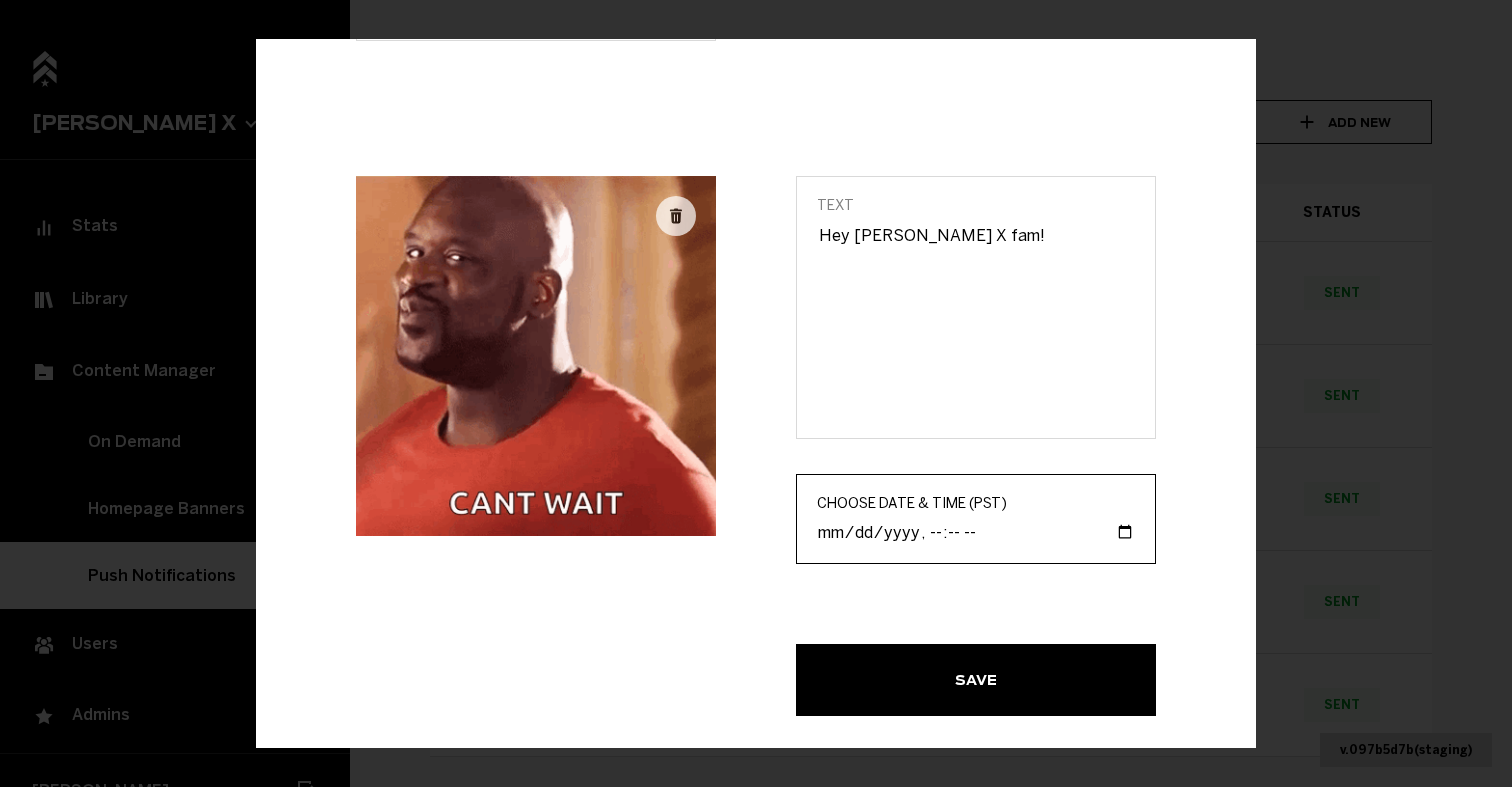 click on "Choose Date & Time (PST)" at bounding box center (976, 531) 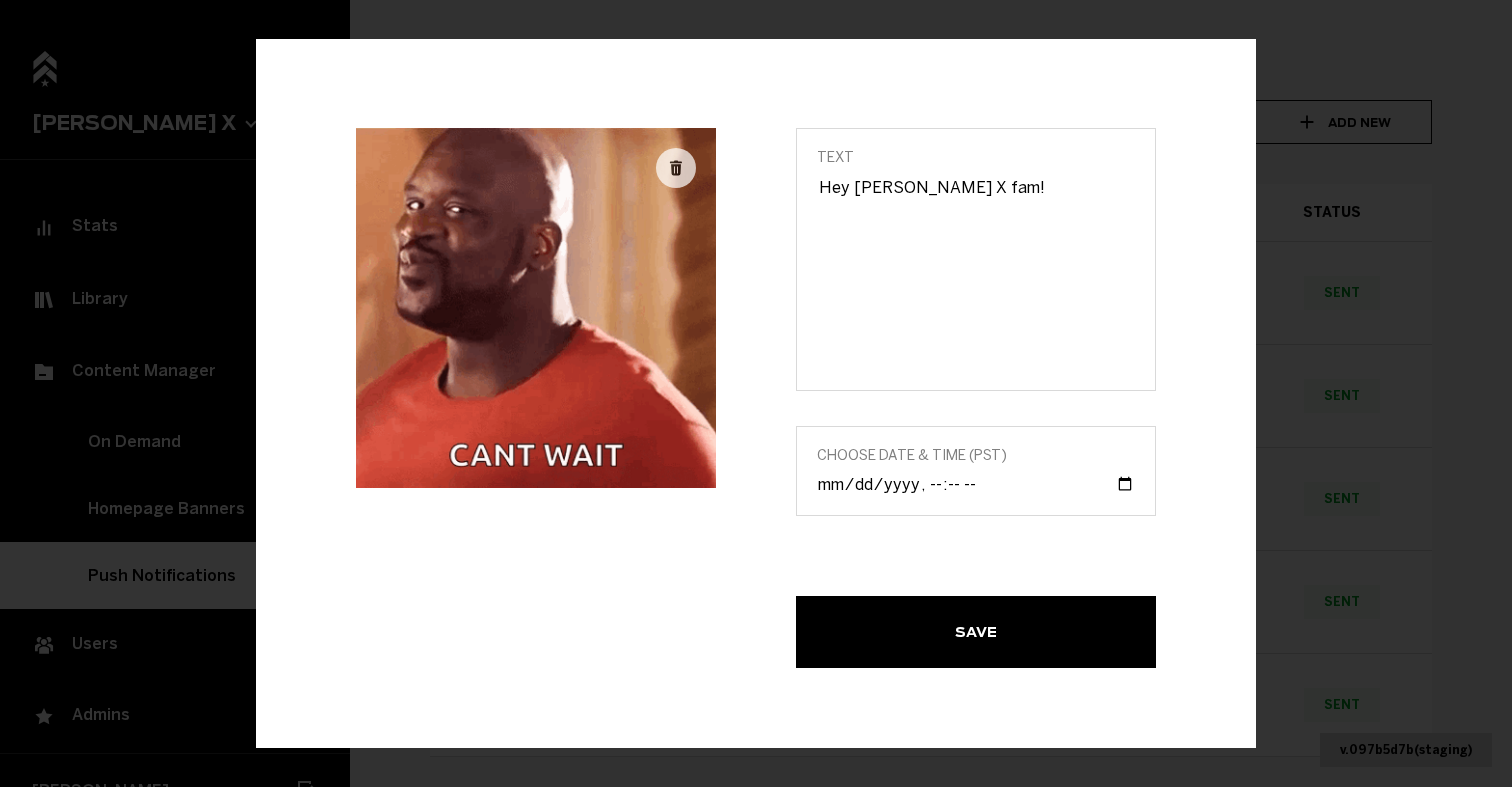 click on "Save" at bounding box center [976, 631] 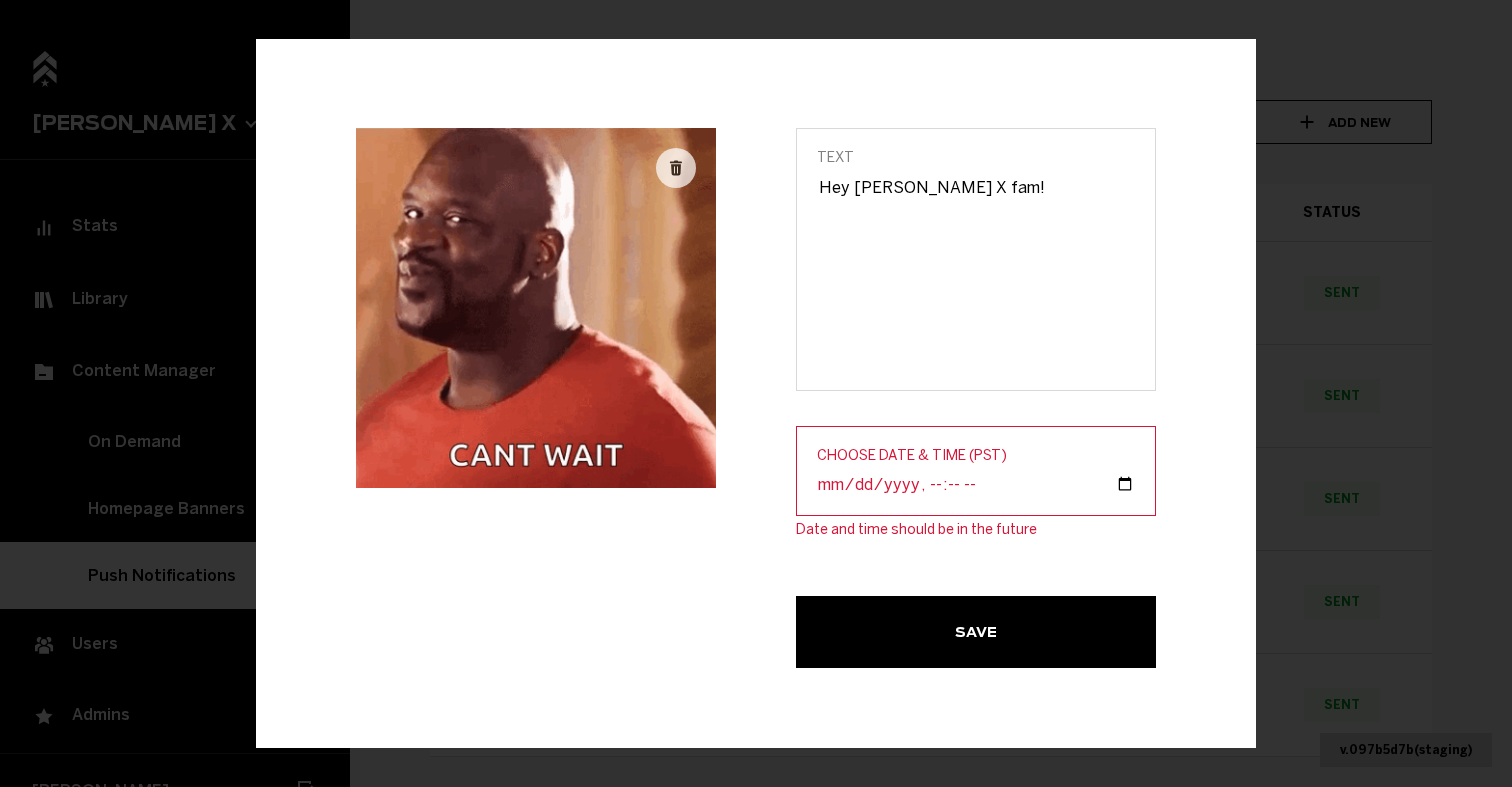 click on "Choose Date & Time (PST)" at bounding box center (976, 483) 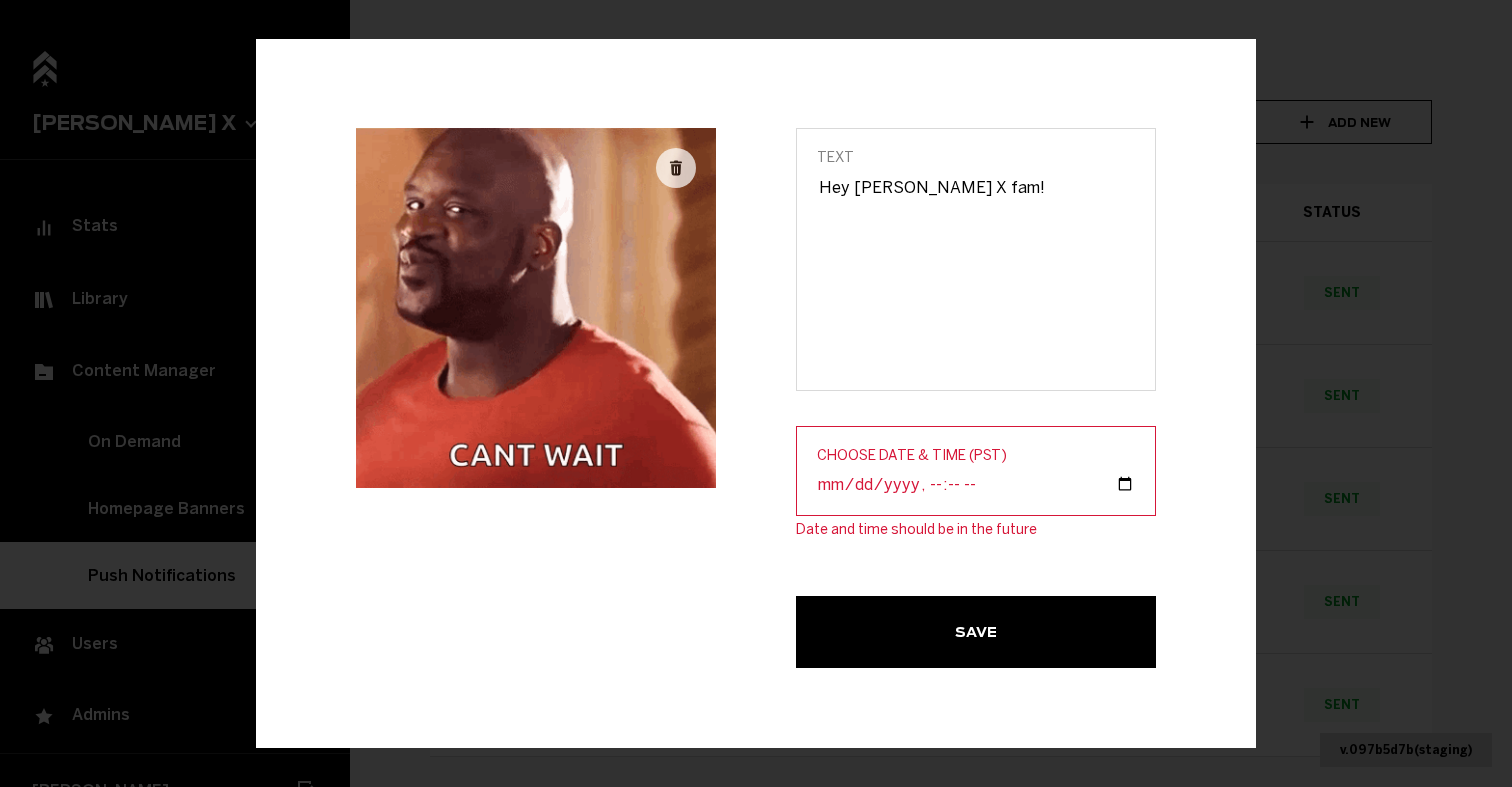 click on "Choose Date & Time (PST)" at bounding box center (976, 483) 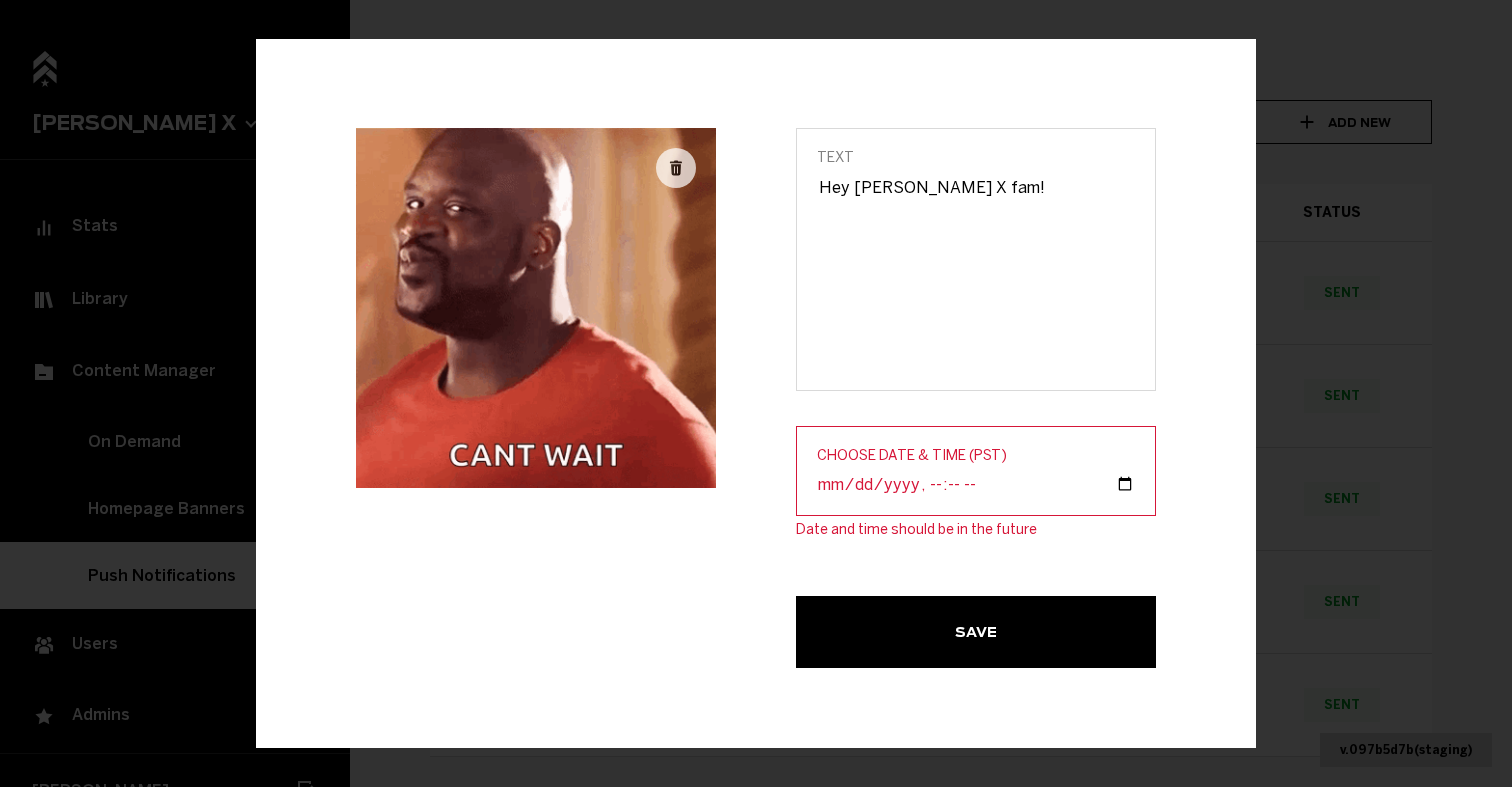 type on "[DATE]T09:30" 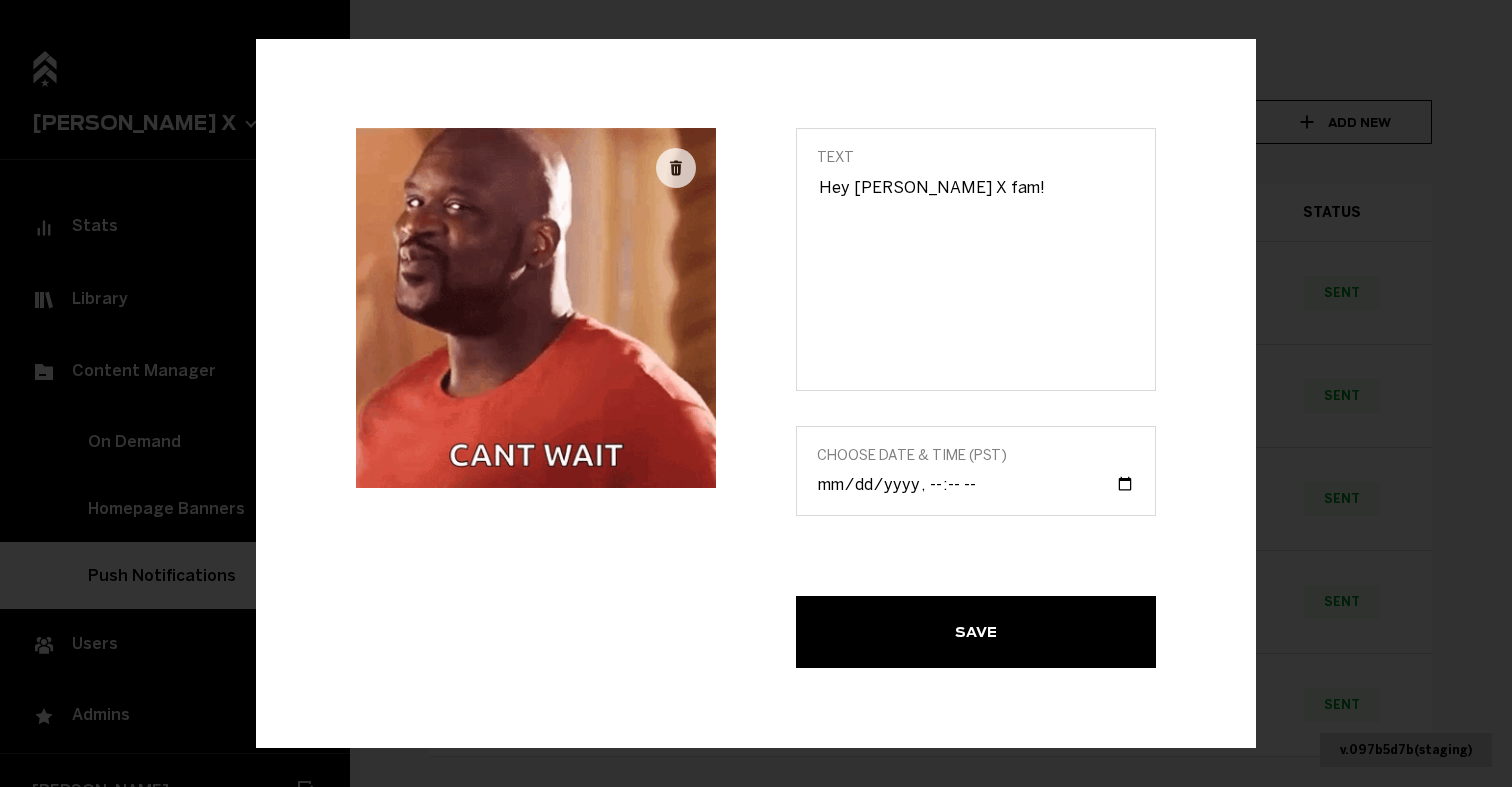click on "Text Hey [PERSON_NAME] X fam!  Choose Date & Time (PST)" at bounding box center [976, 361] 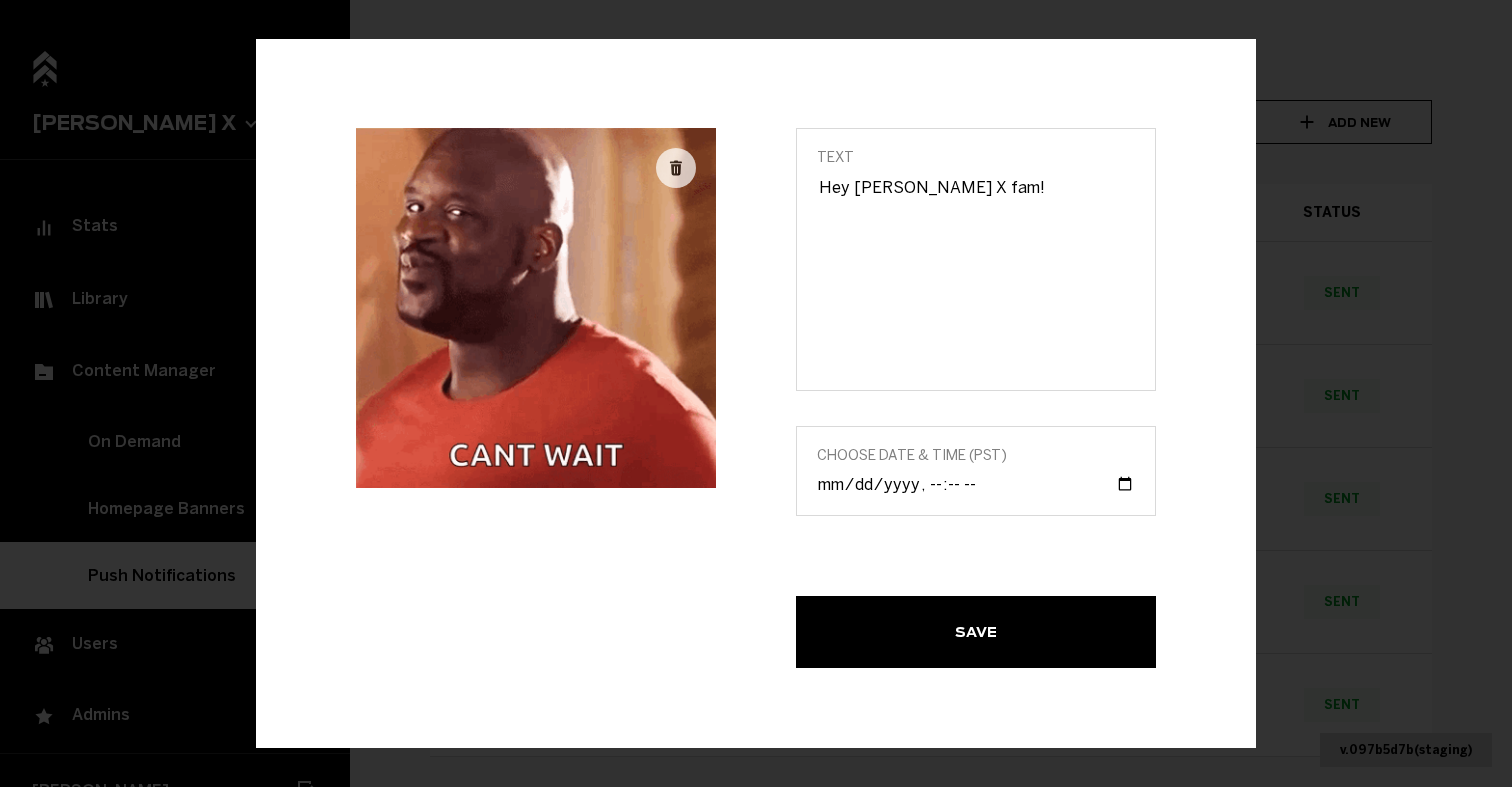click on "Save" at bounding box center [0, 0] 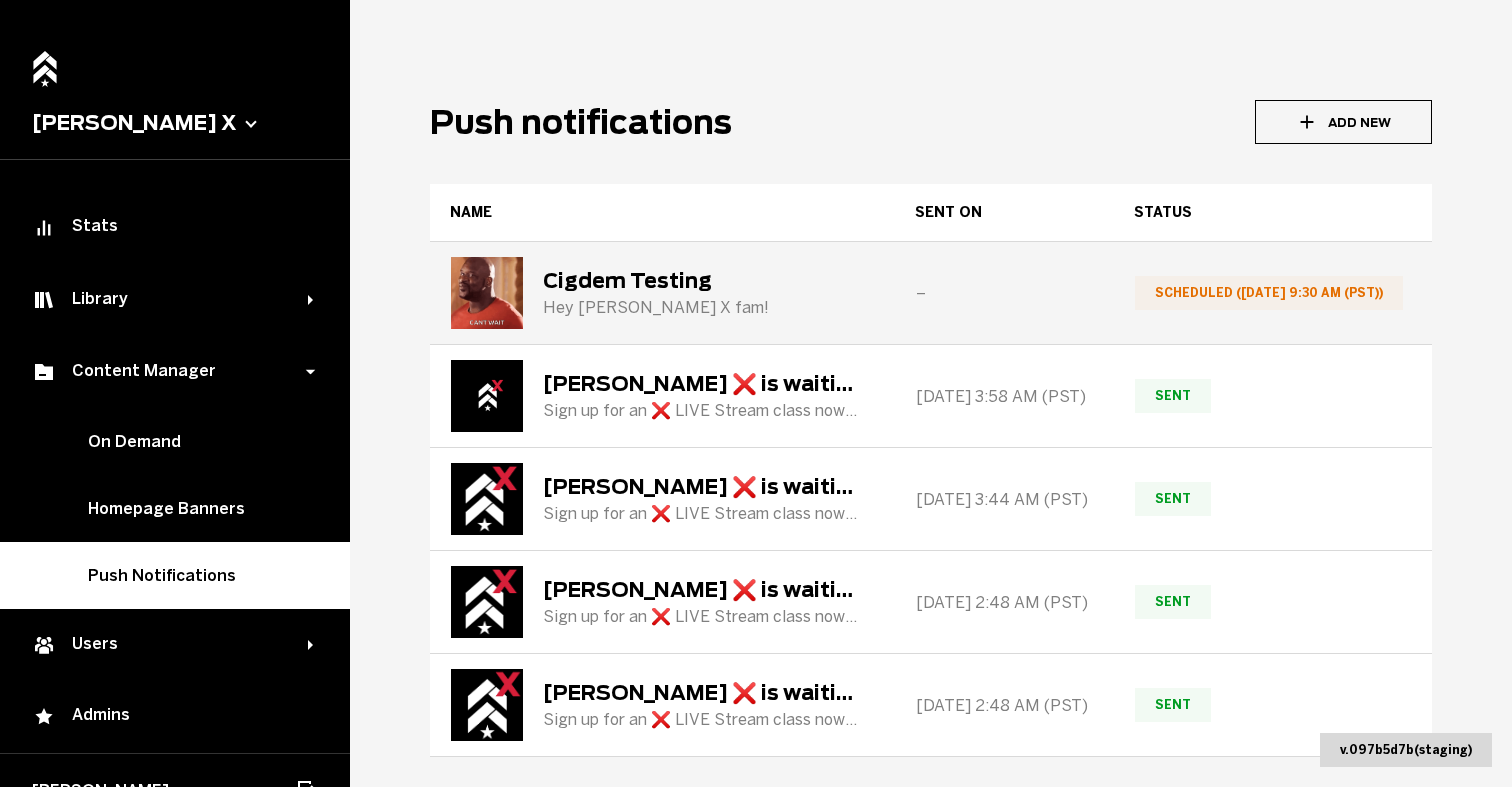 scroll, scrollTop: 184, scrollLeft: 0, axis: vertical 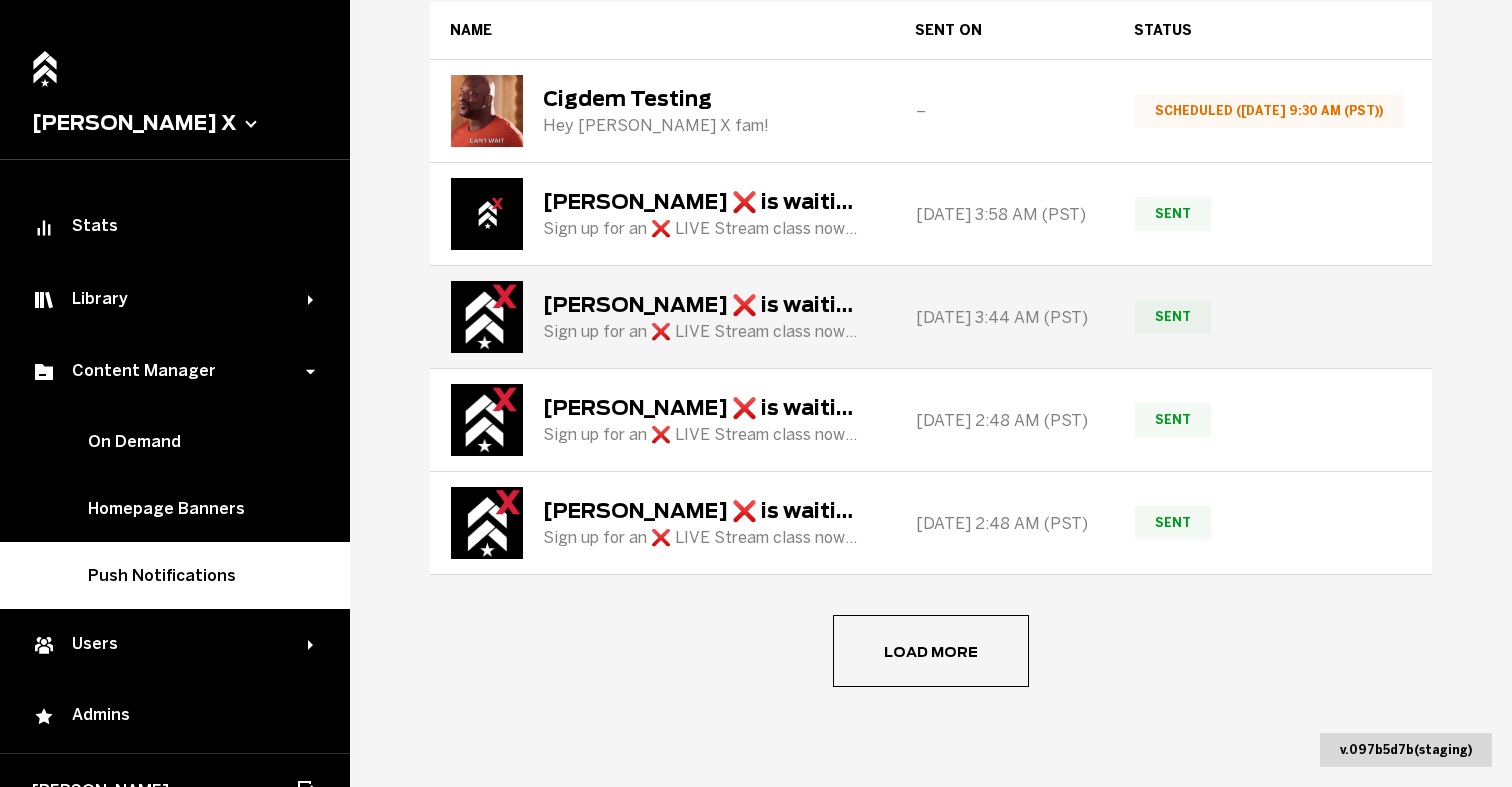 click on "[PERSON_NAME] ❌ is waiting❗️ Let’s get 💪 ❗️" at bounding box center [703, 305] 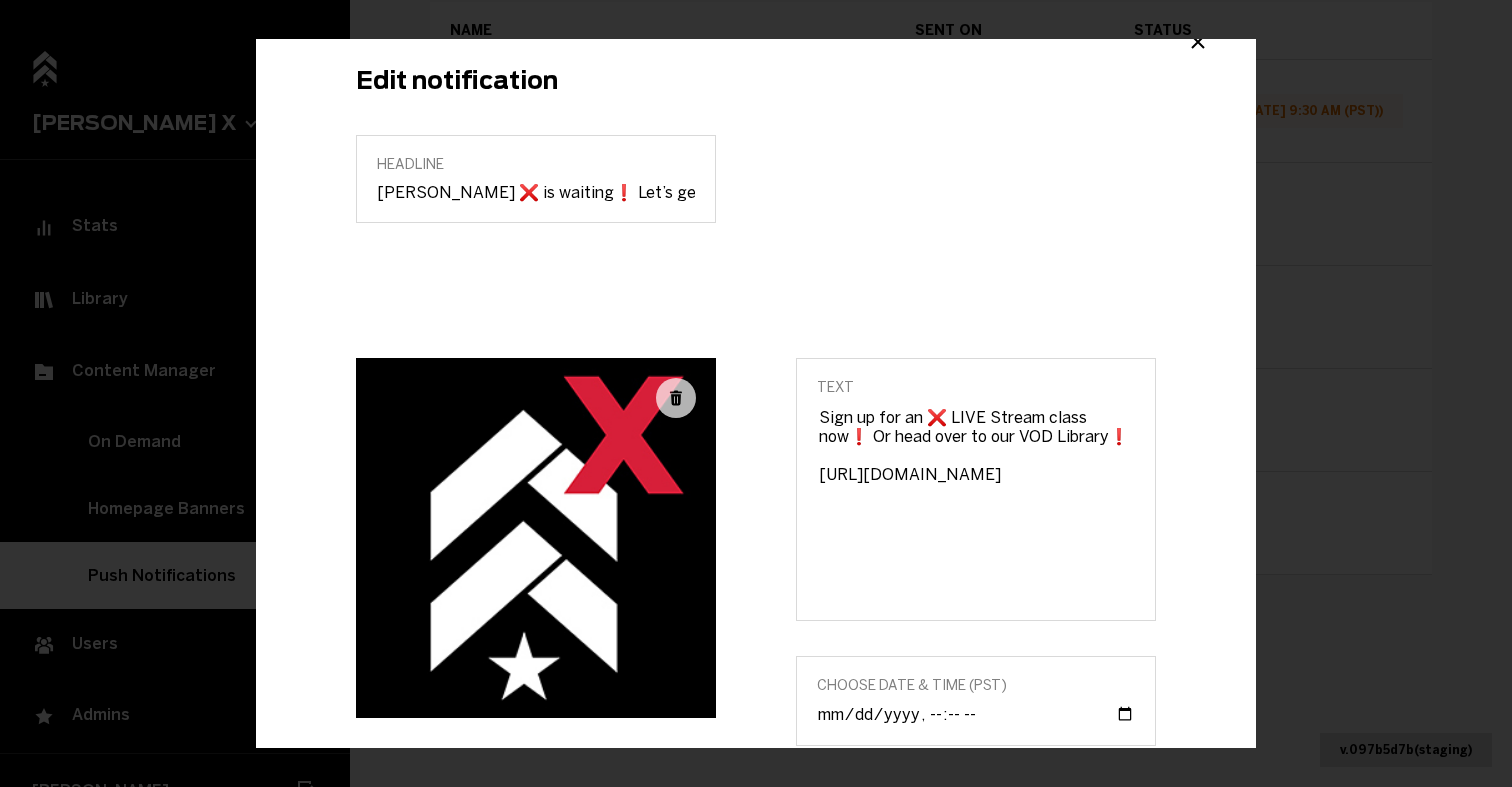 scroll, scrollTop: 0, scrollLeft: 0, axis: both 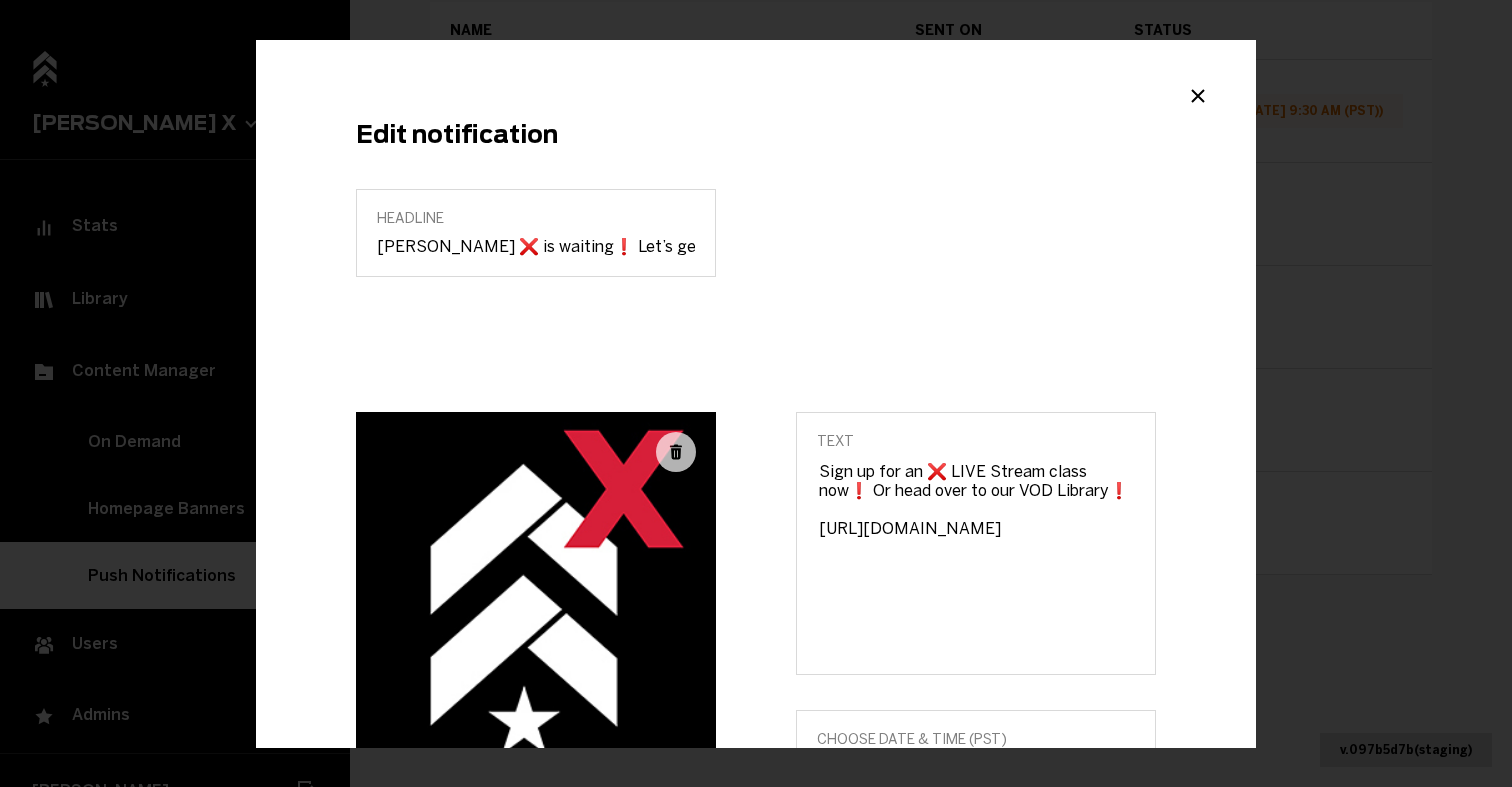 click on "Edit notification Headline [PERSON_NAME] ❌ is waiting❗️ Let’s get 💪 ❗️ Text Sign up for an ❌ LIVE Stream class now❗ Or head over to our VOD Library❗
[URL][DOMAIN_NAME] Choose Date & Time (PST) Save" at bounding box center (756, 393) 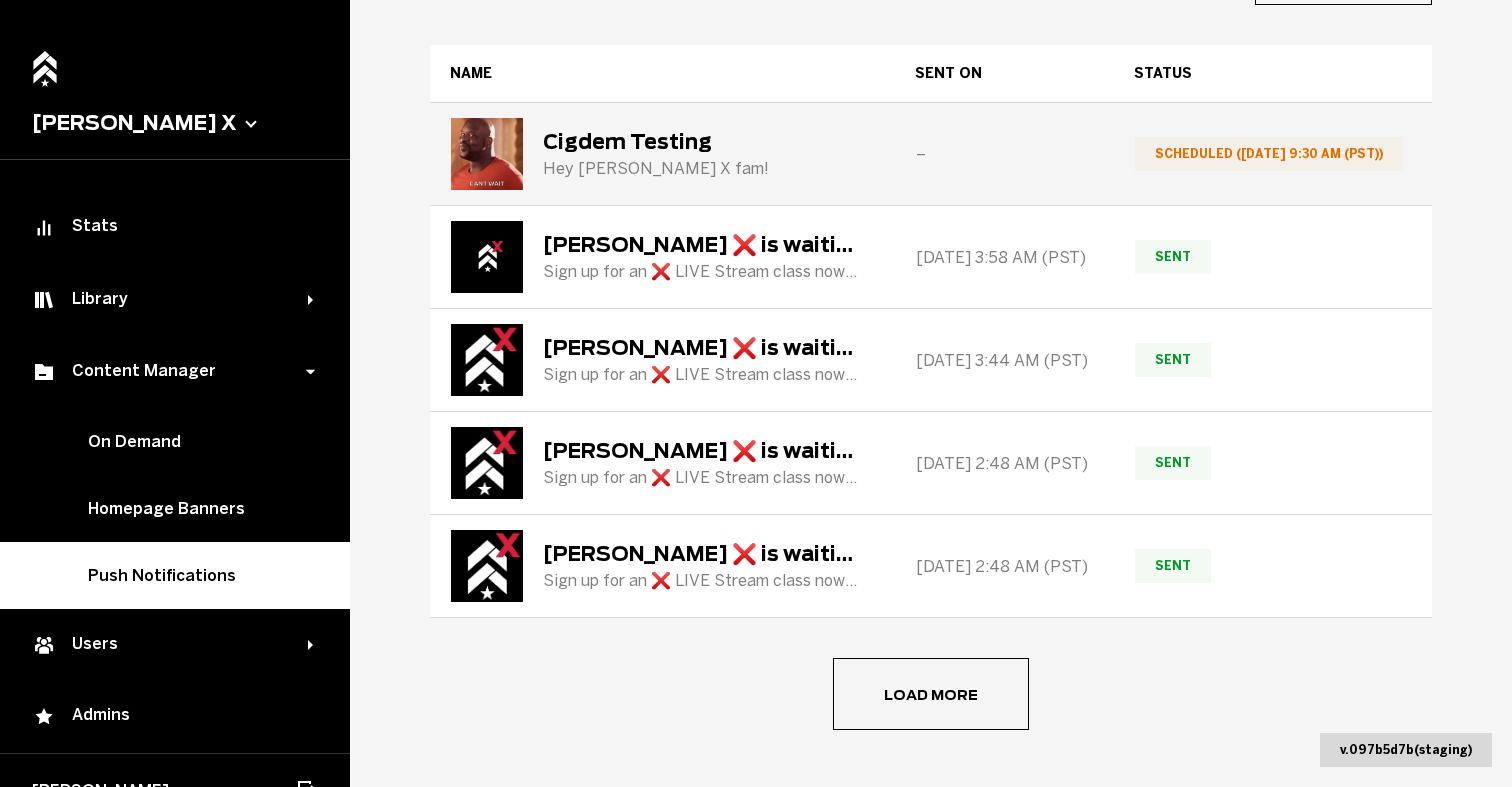 scroll, scrollTop: 184, scrollLeft: 0, axis: vertical 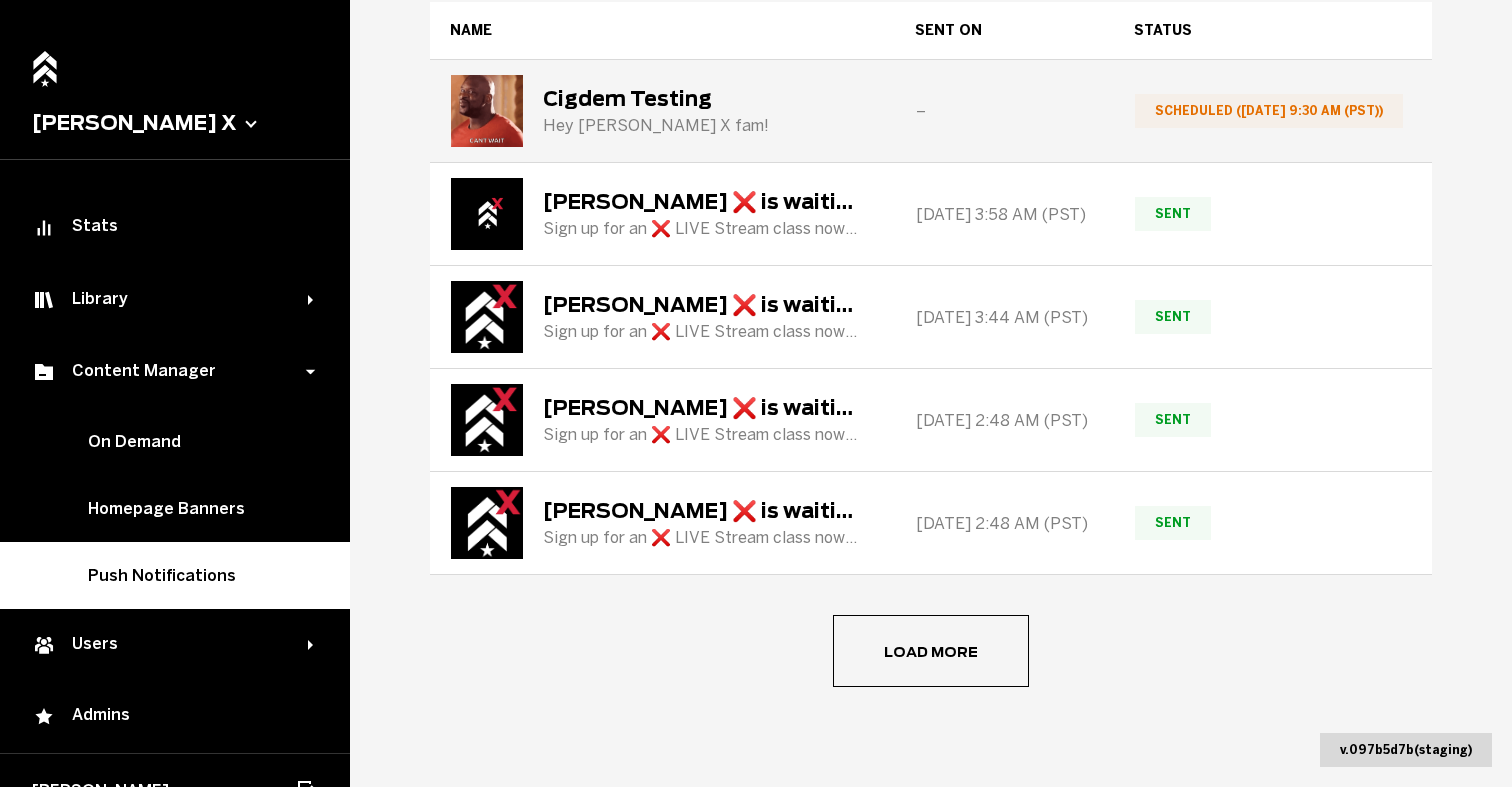 click on "Hey [PERSON_NAME] X fam!" at bounding box center (656, 125) 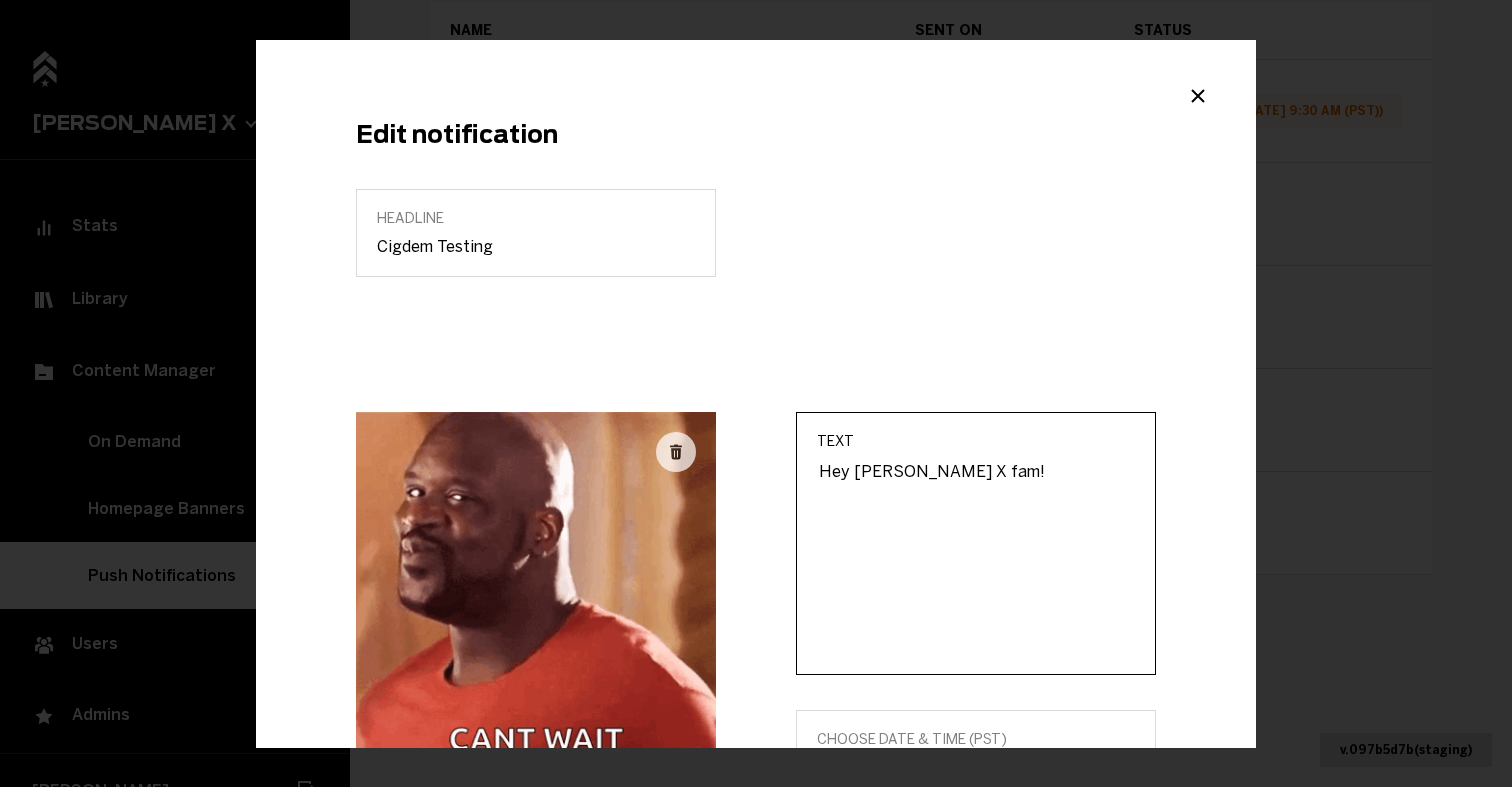 click on "Hey [PERSON_NAME] X fam!" at bounding box center (976, 556) 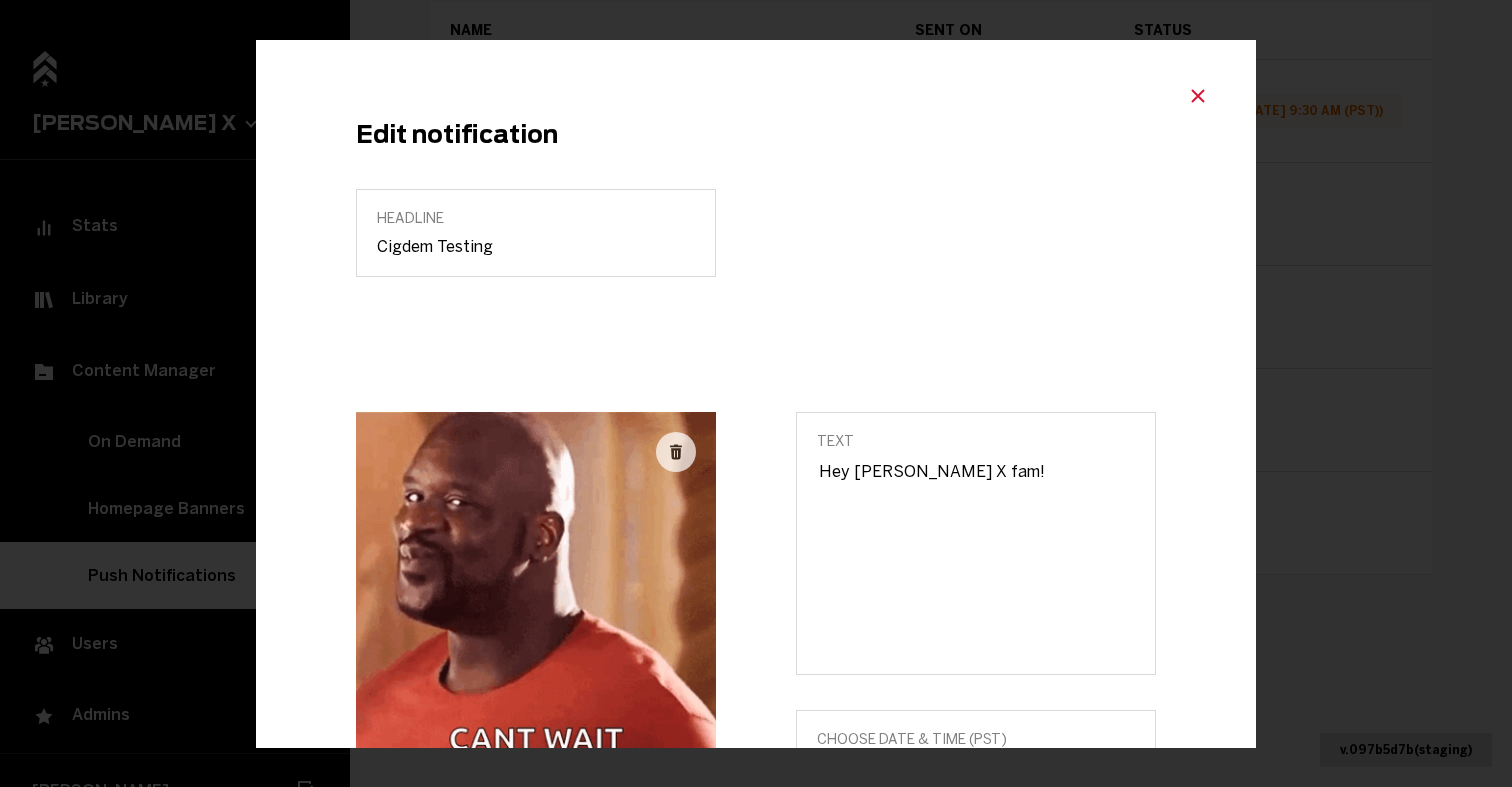 click 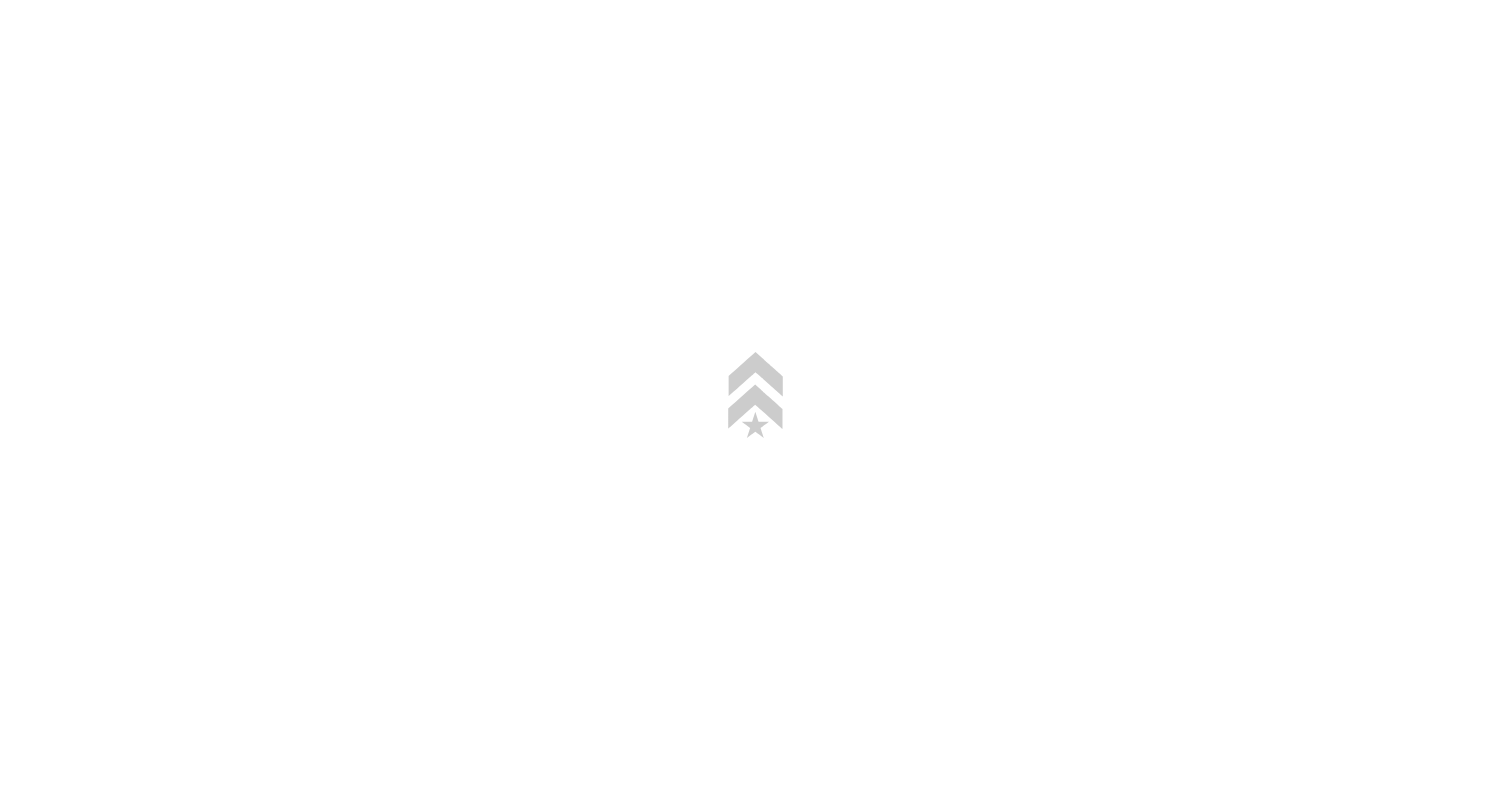 scroll, scrollTop: 0, scrollLeft: 0, axis: both 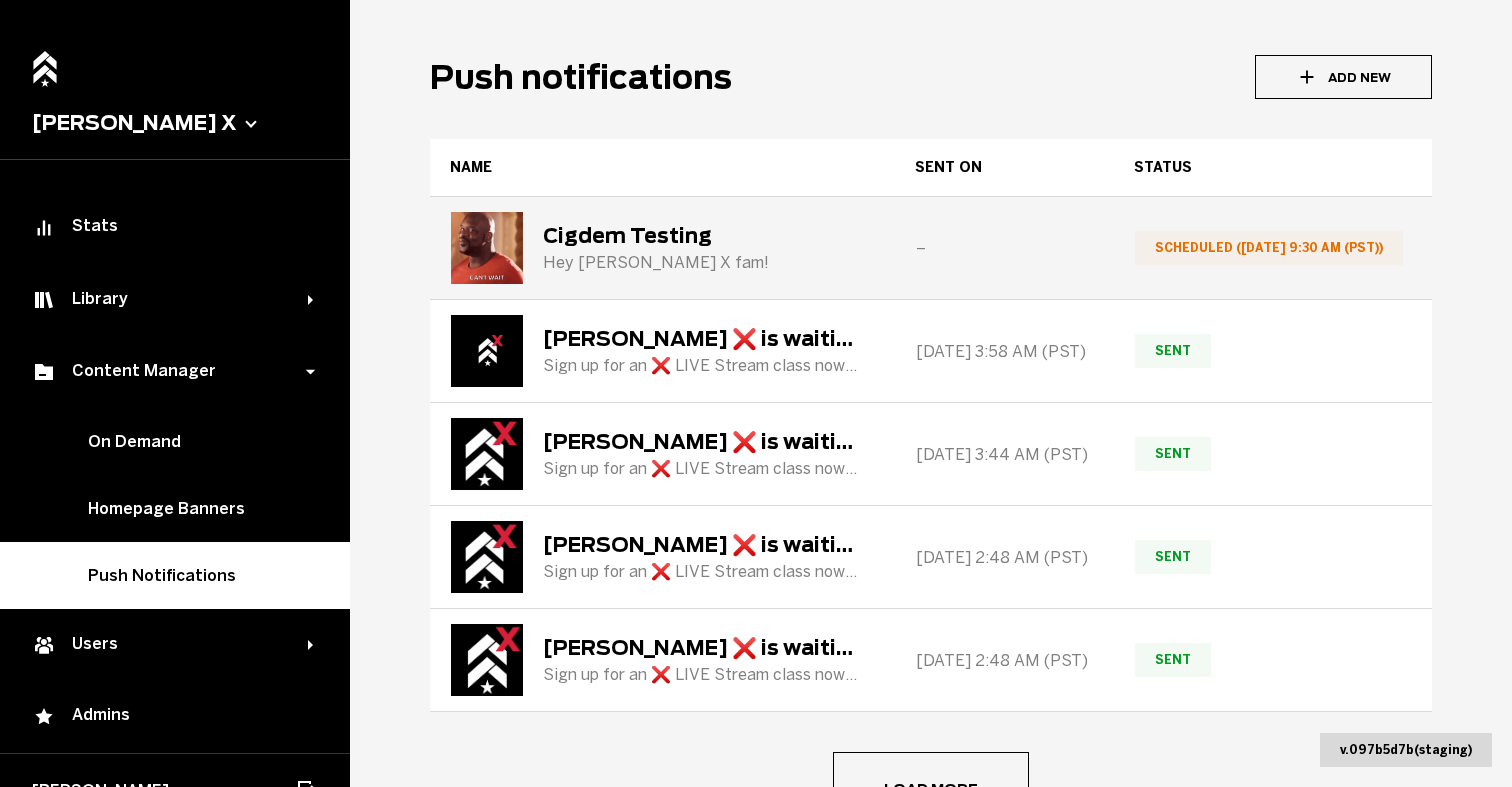 click on "scheduled ([DATE] 9:30 AM (PST))" at bounding box center [1269, 248] 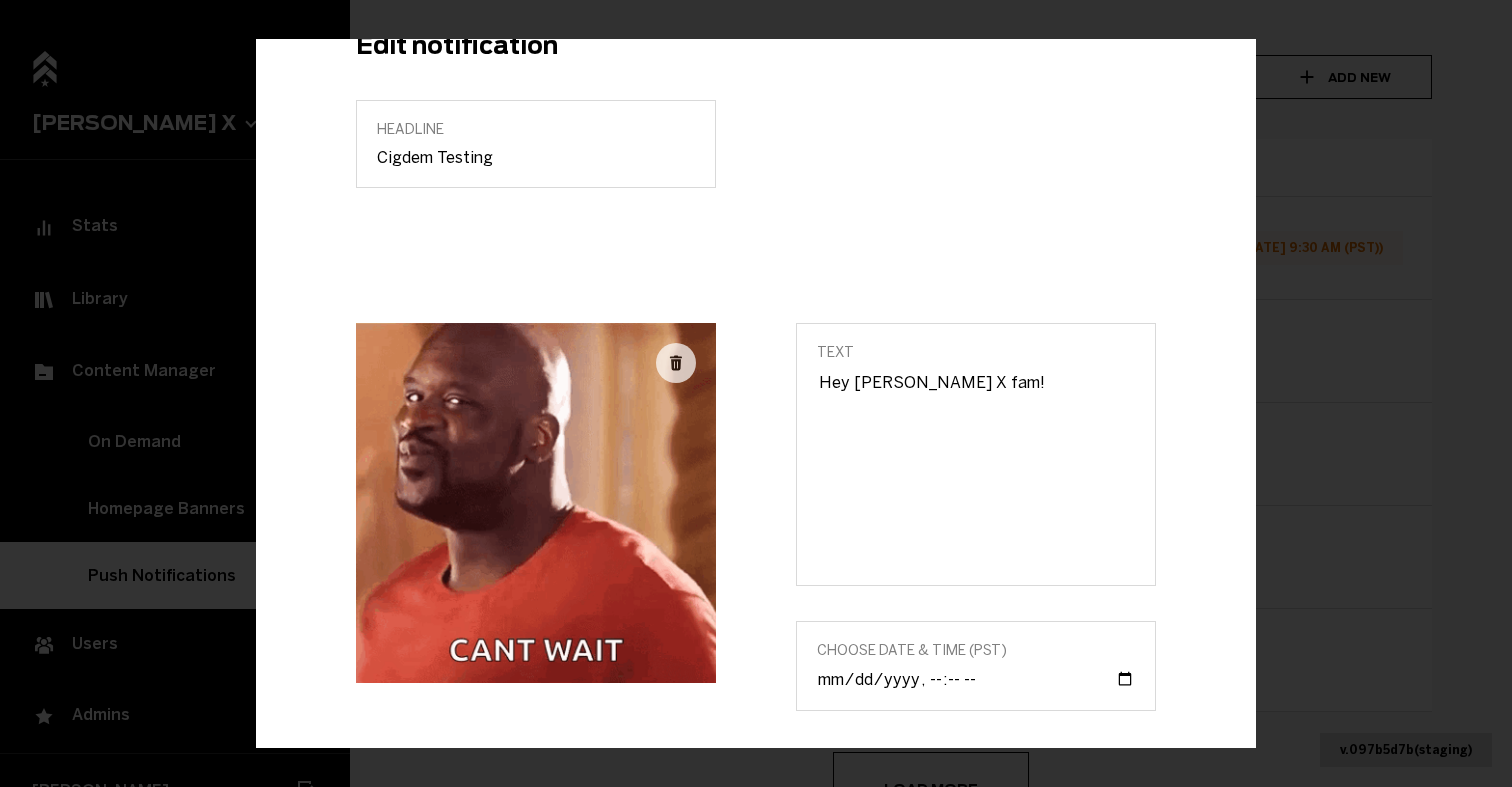 scroll, scrollTop: 298, scrollLeft: 0, axis: vertical 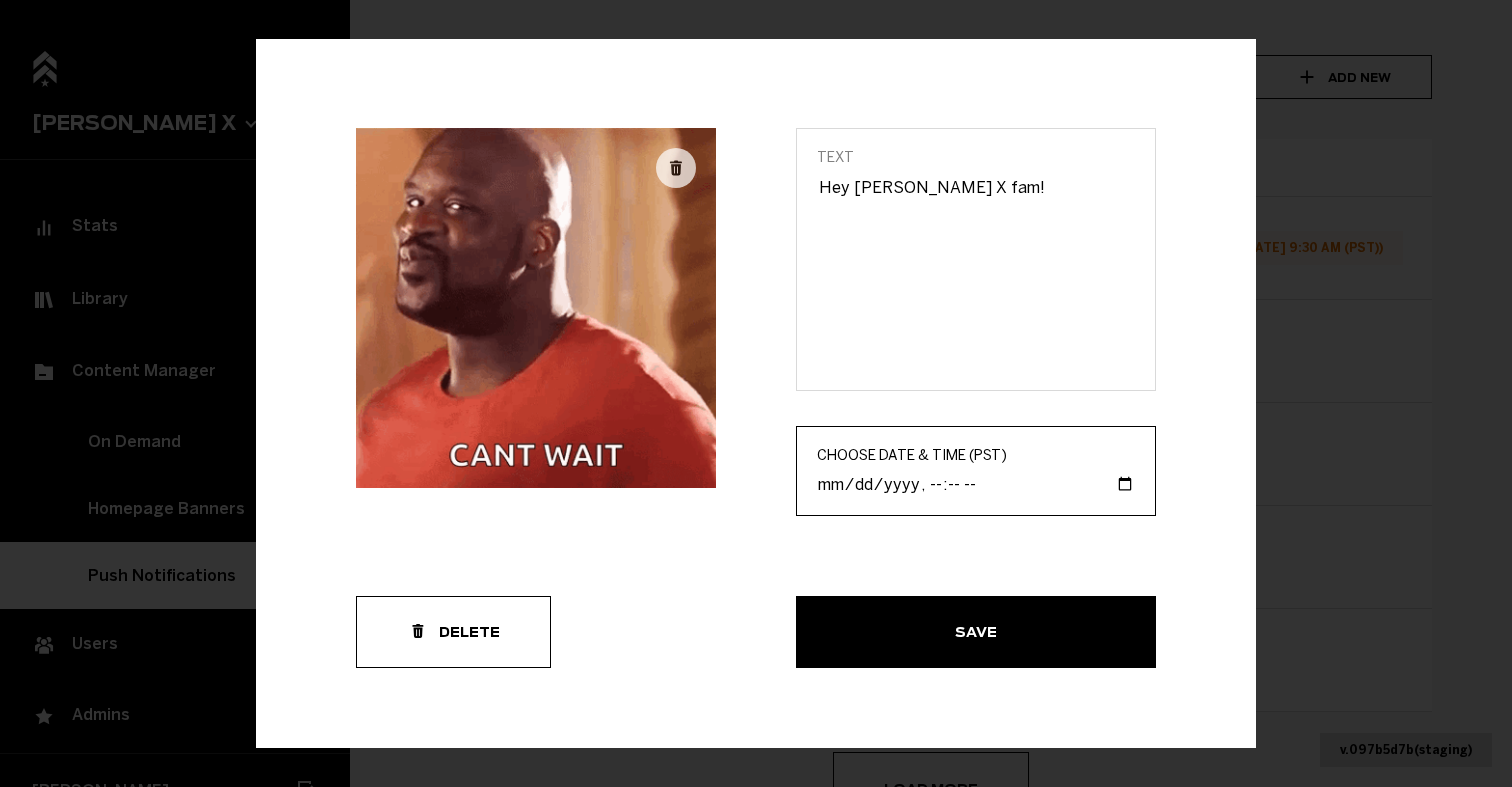 click on "Choose Date & Time (PST)" at bounding box center (976, 483) 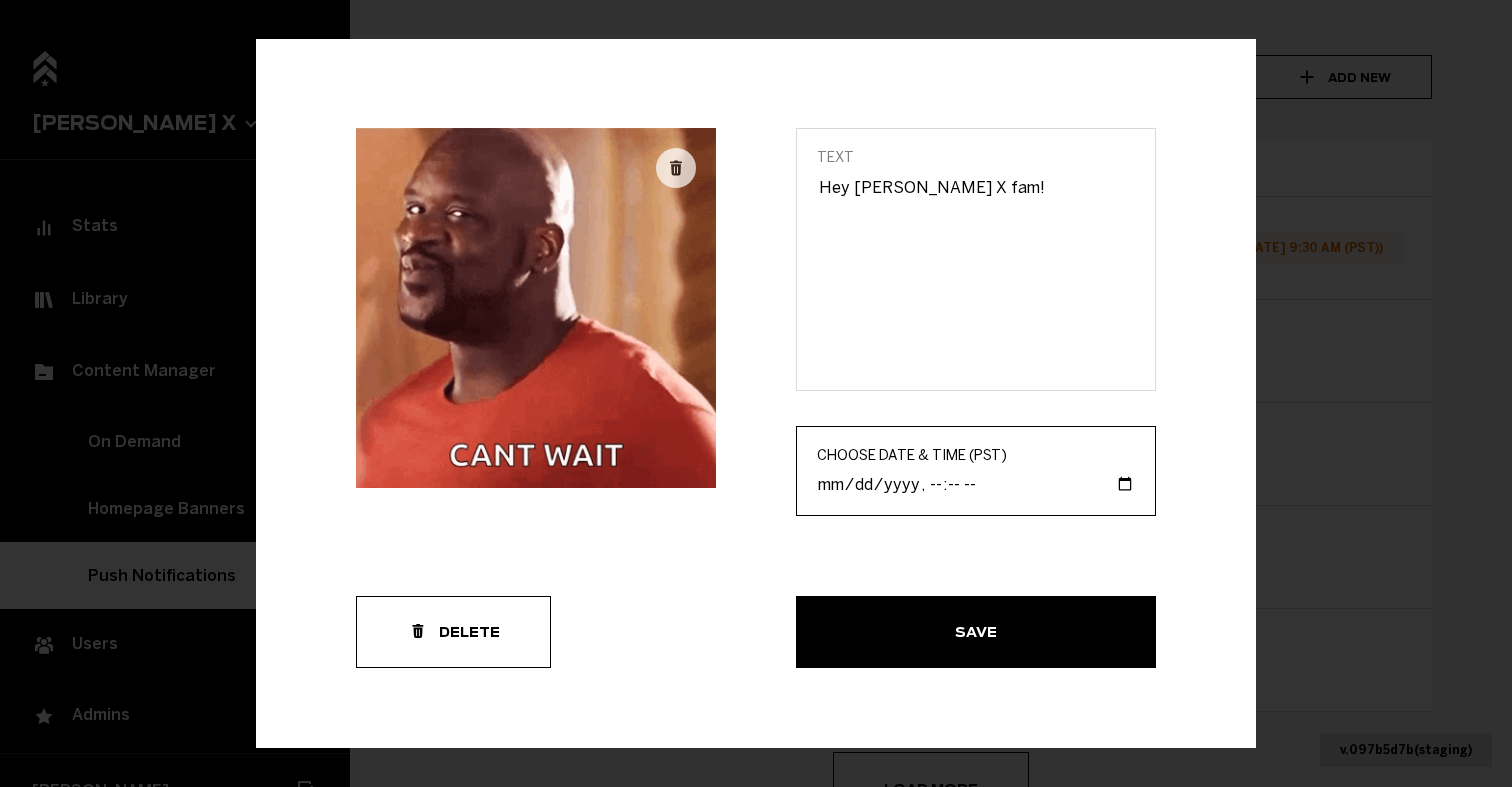 click on "Choose Date & Time (PST)" at bounding box center (976, 483) 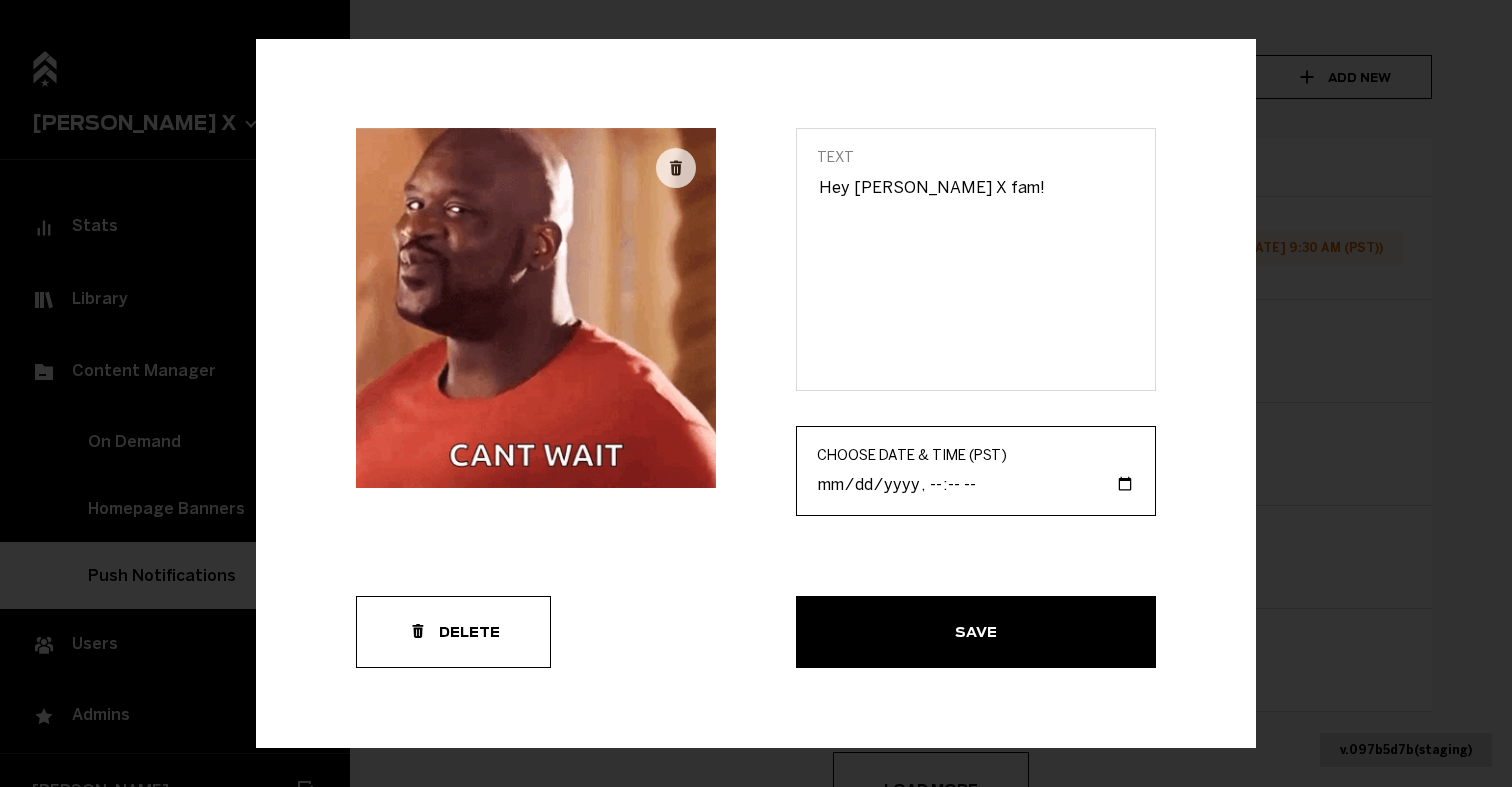 click on "Choose Date & Time (PST)" at bounding box center (976, 483) 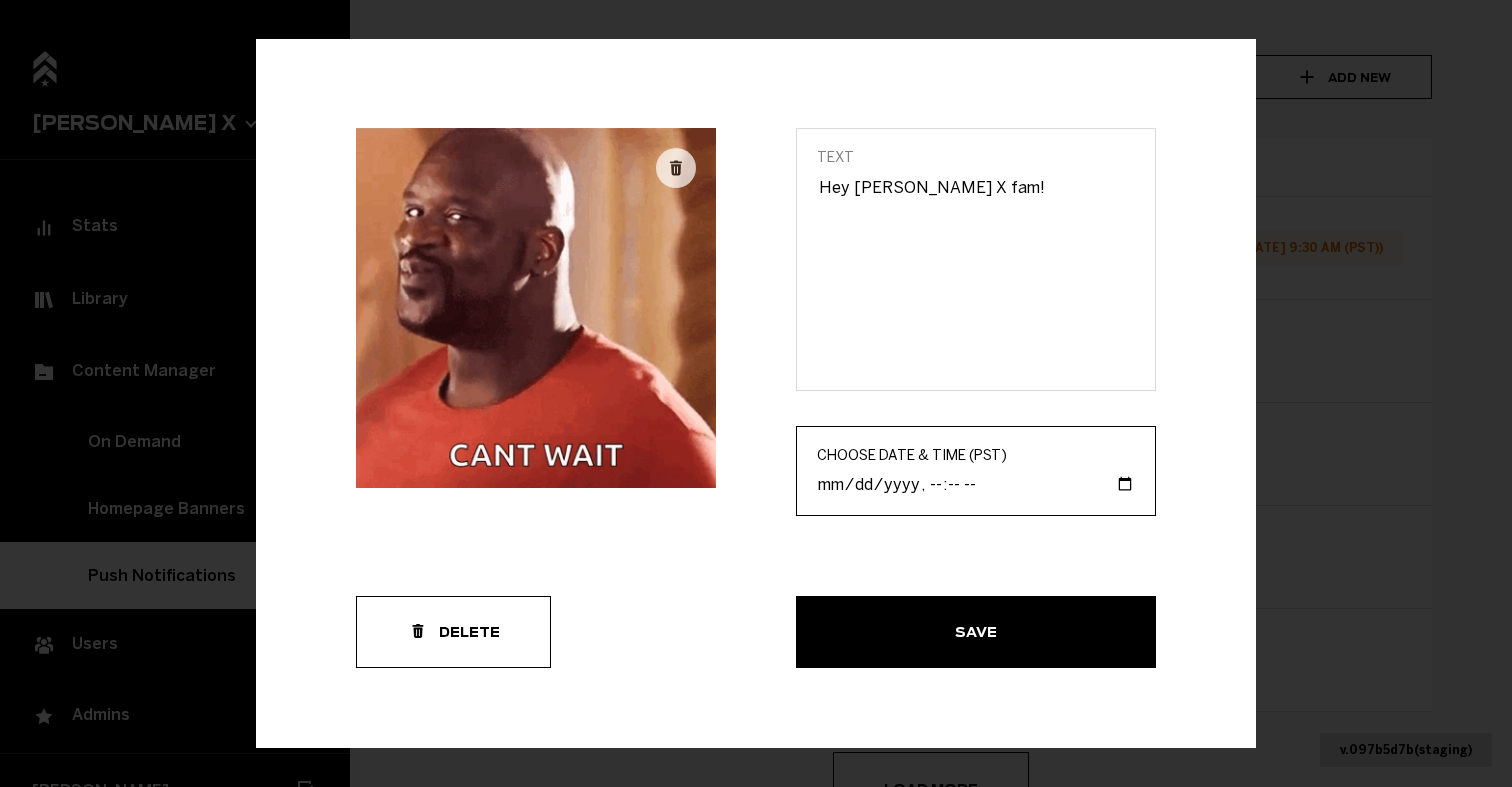 click on "Choose Date & Time (PST)" at bounding box center [976, 483] 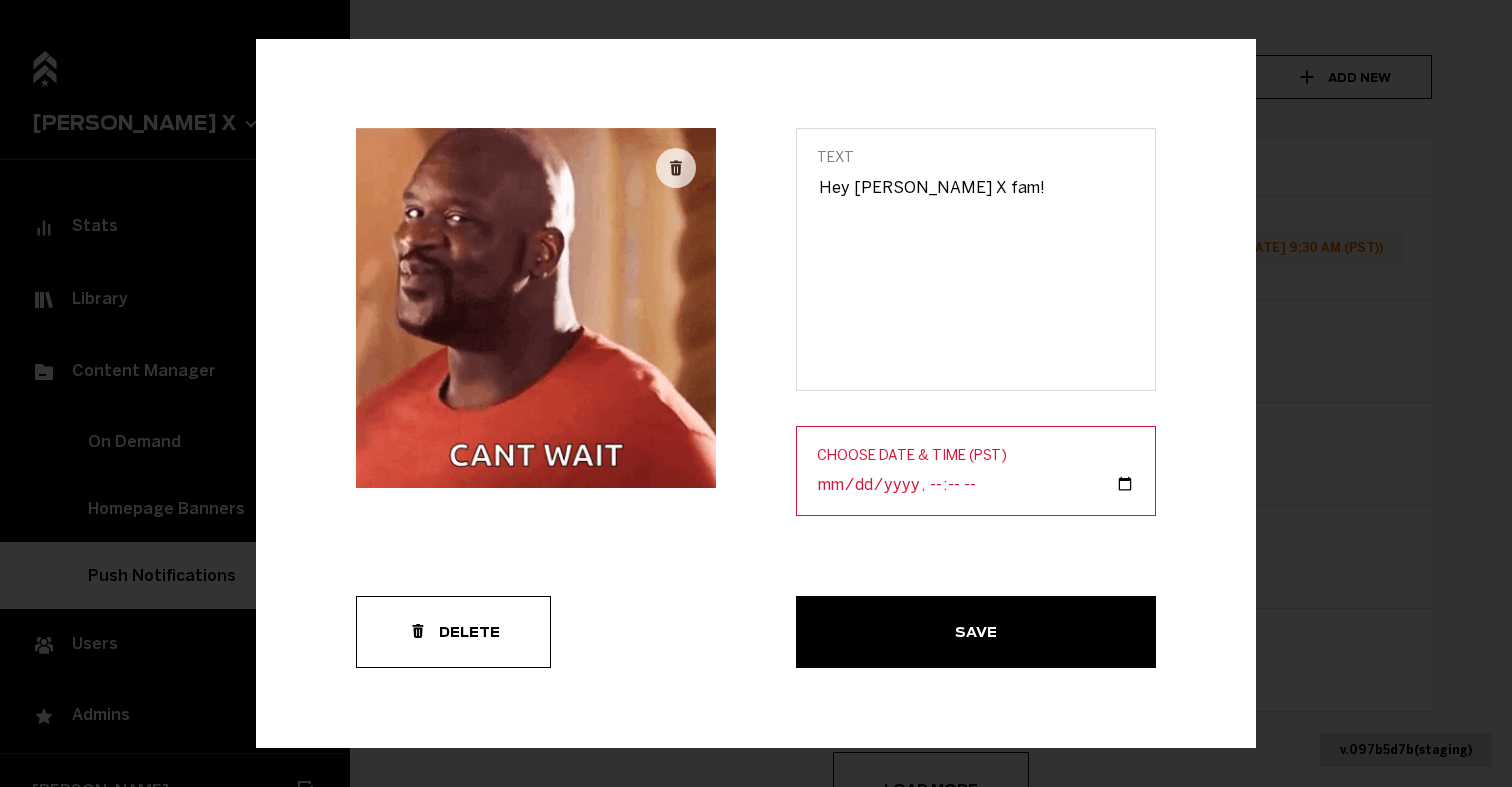 click on "Save" at bounding box center (976, 631) 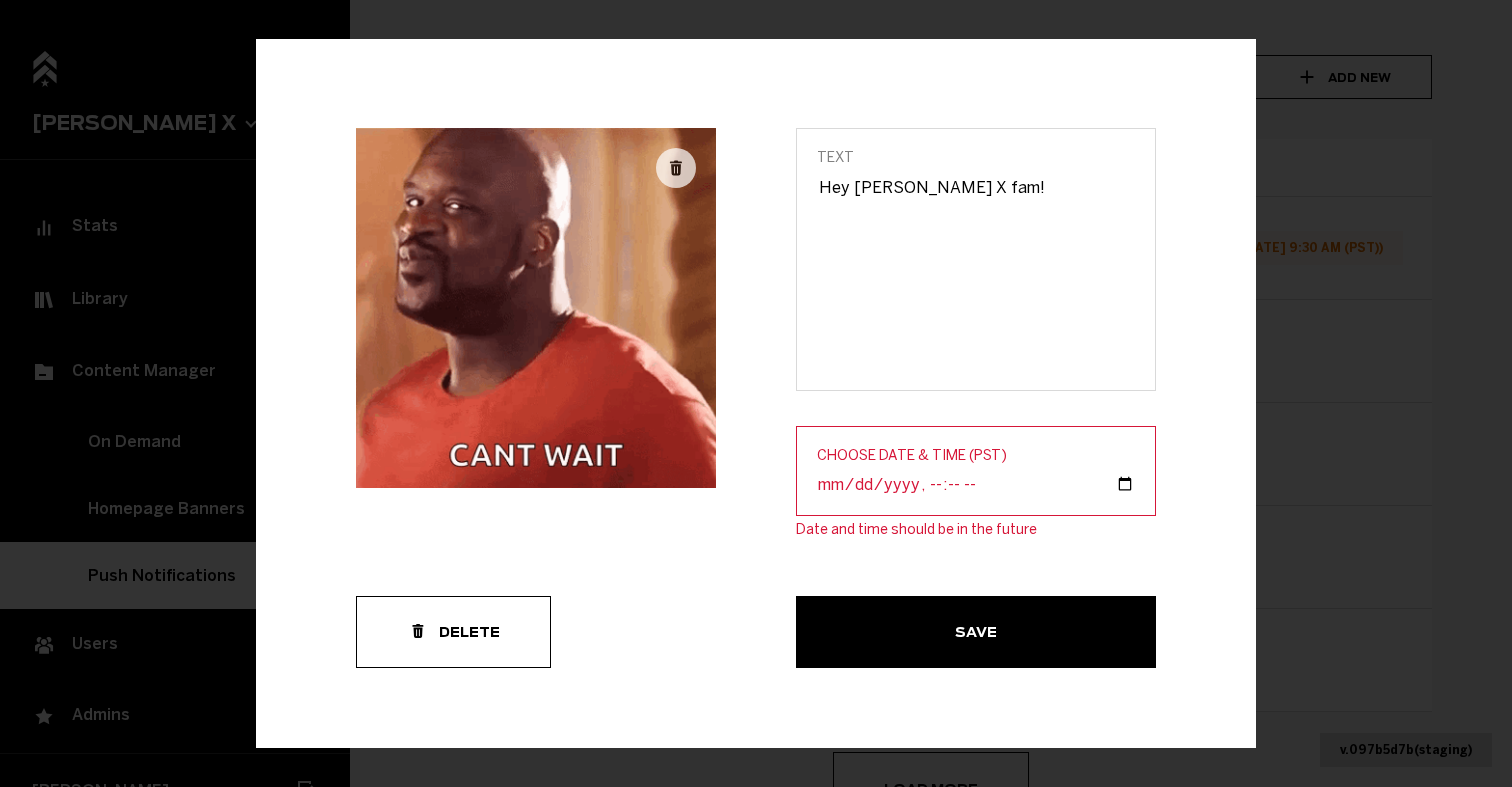 click on "Choose Date & Time (PST)" at bounding box center (976, 483) 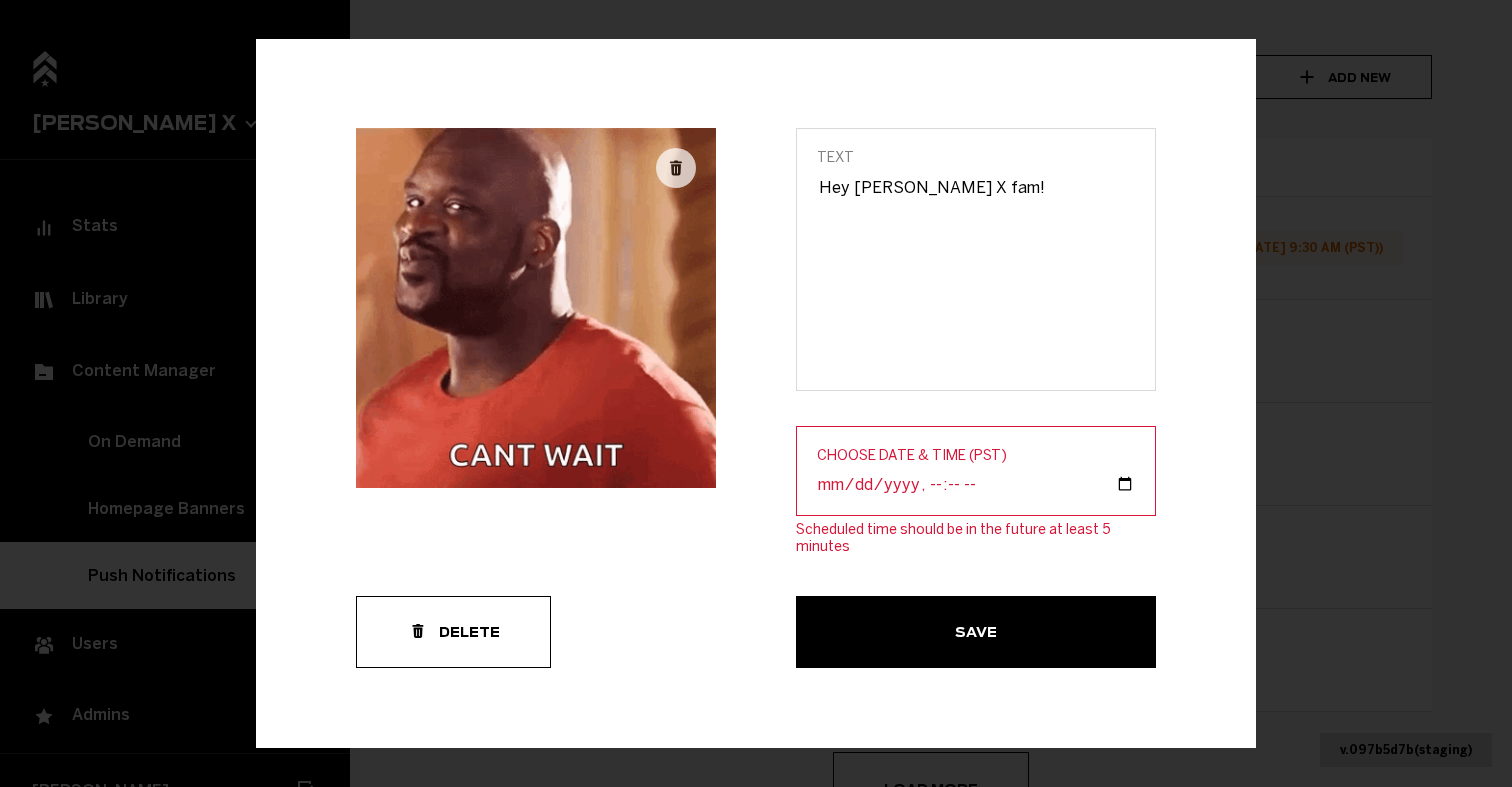 click on "Save" at bounding box center [0, 0] 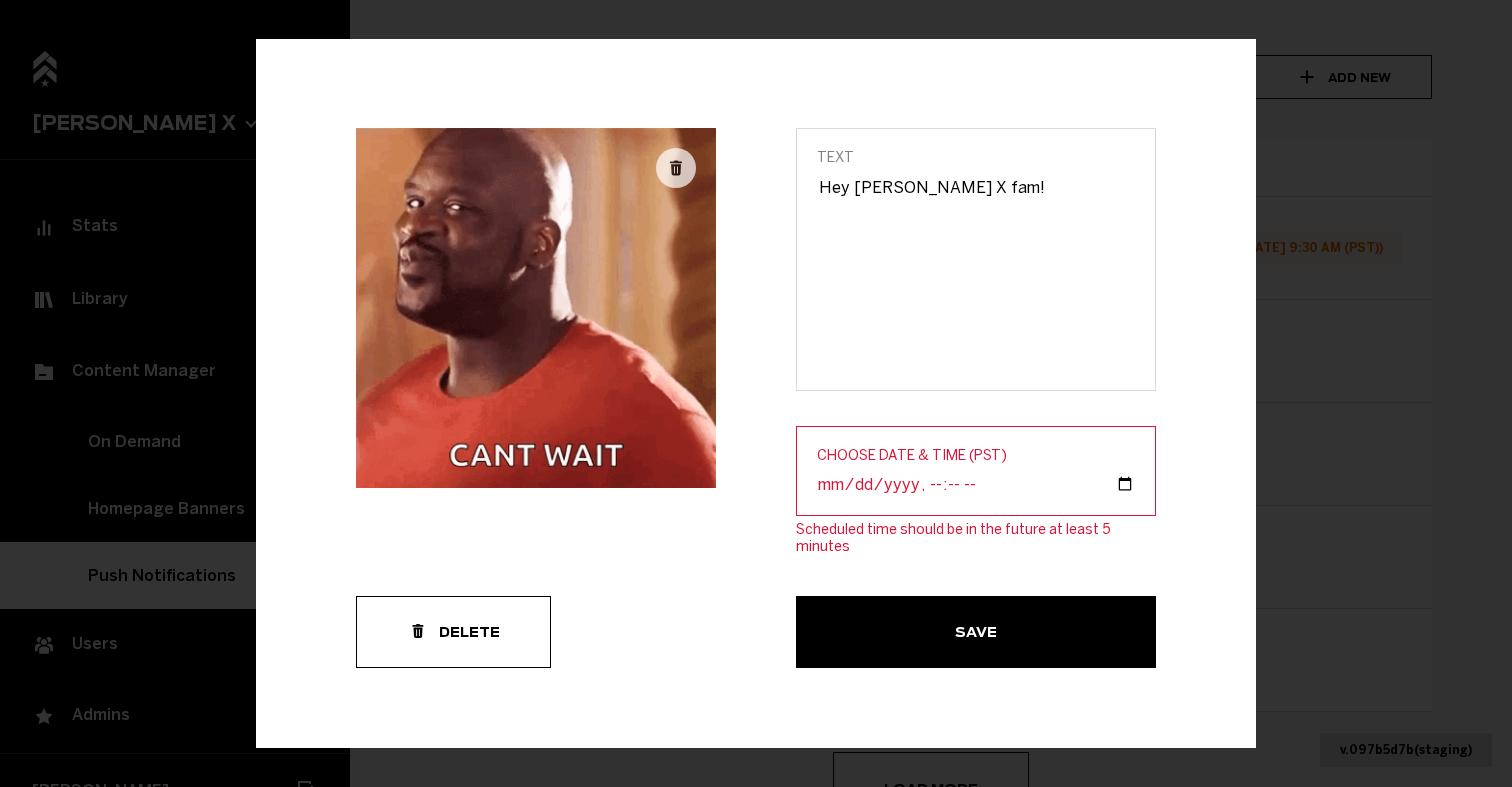 click on "Choose Date & Time (PST)" at bounding box center (976, 483) 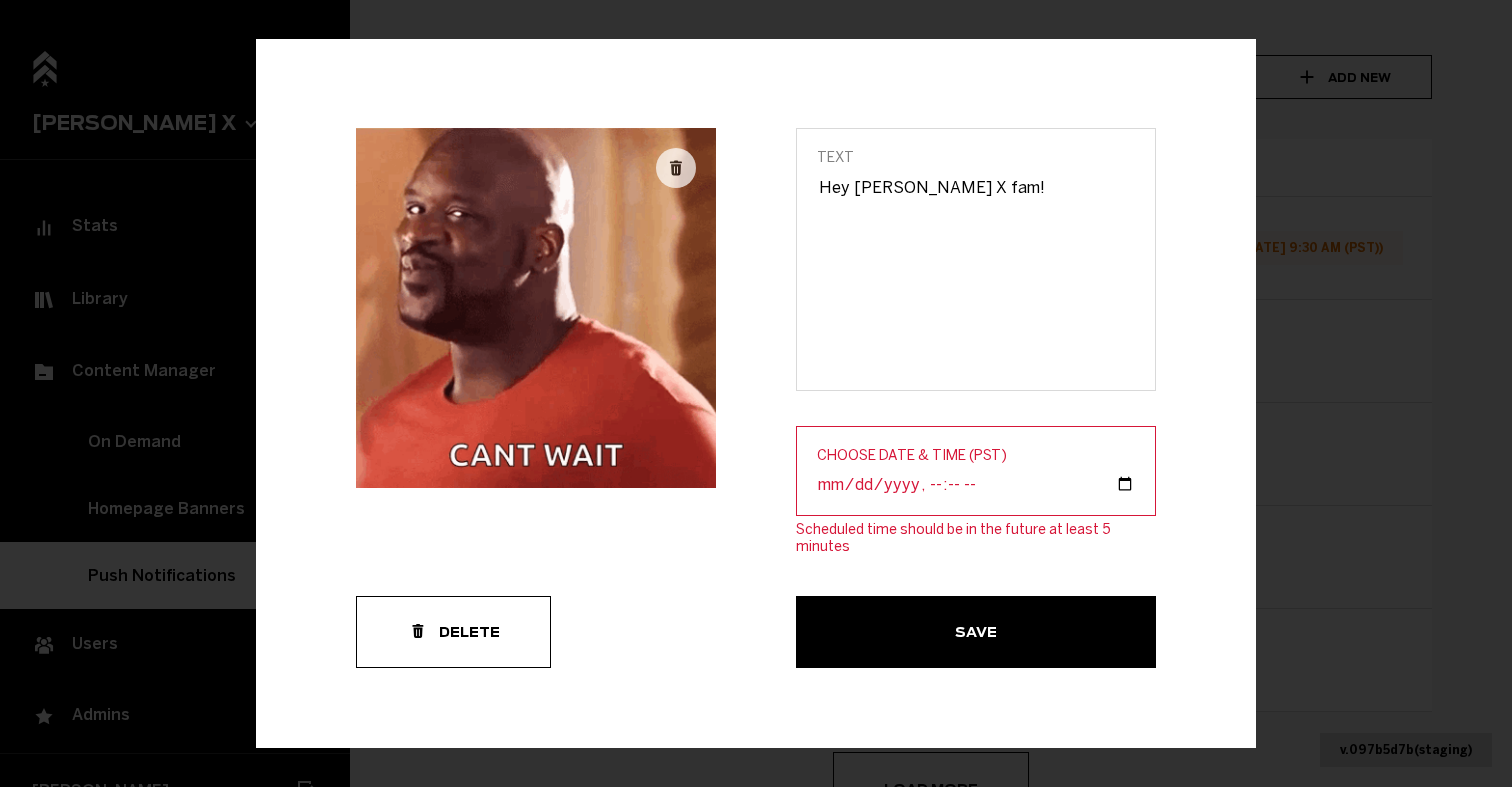 type on "2025-07-15T09:40" 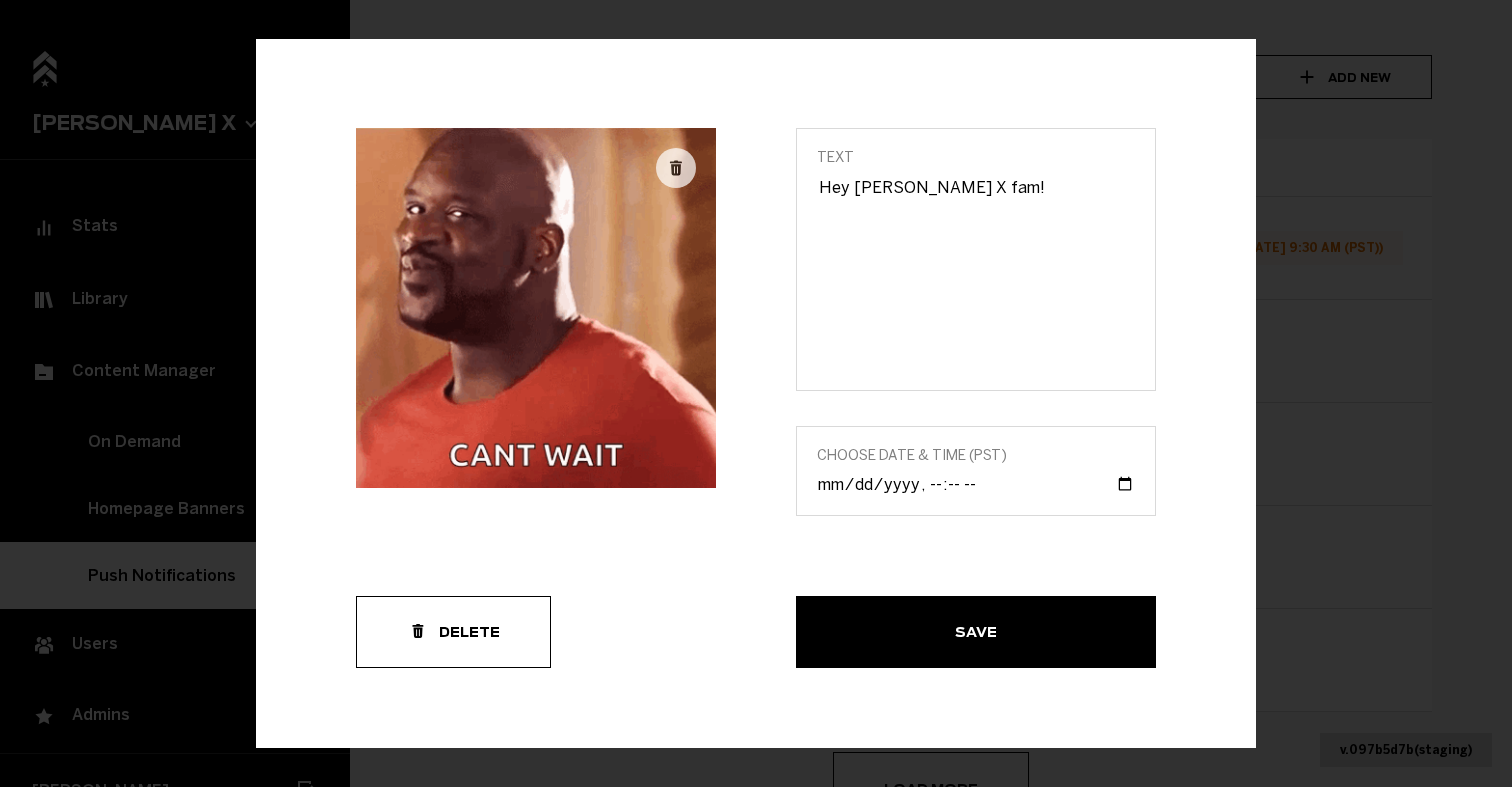 click on "Save" at bounding box center [976, 631] 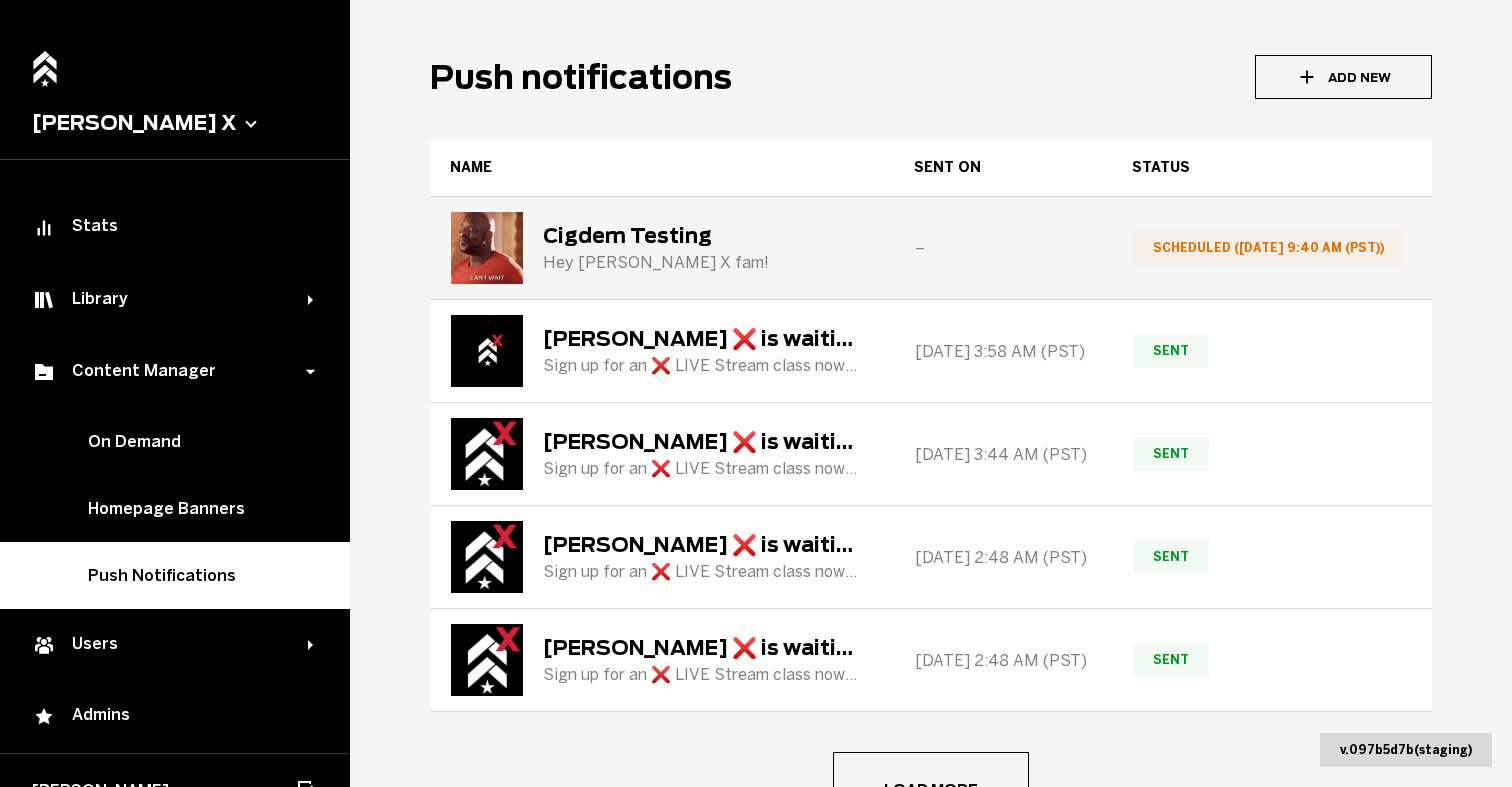 scroll, scrollTop: 0, scrollLeft: 0, axis: both 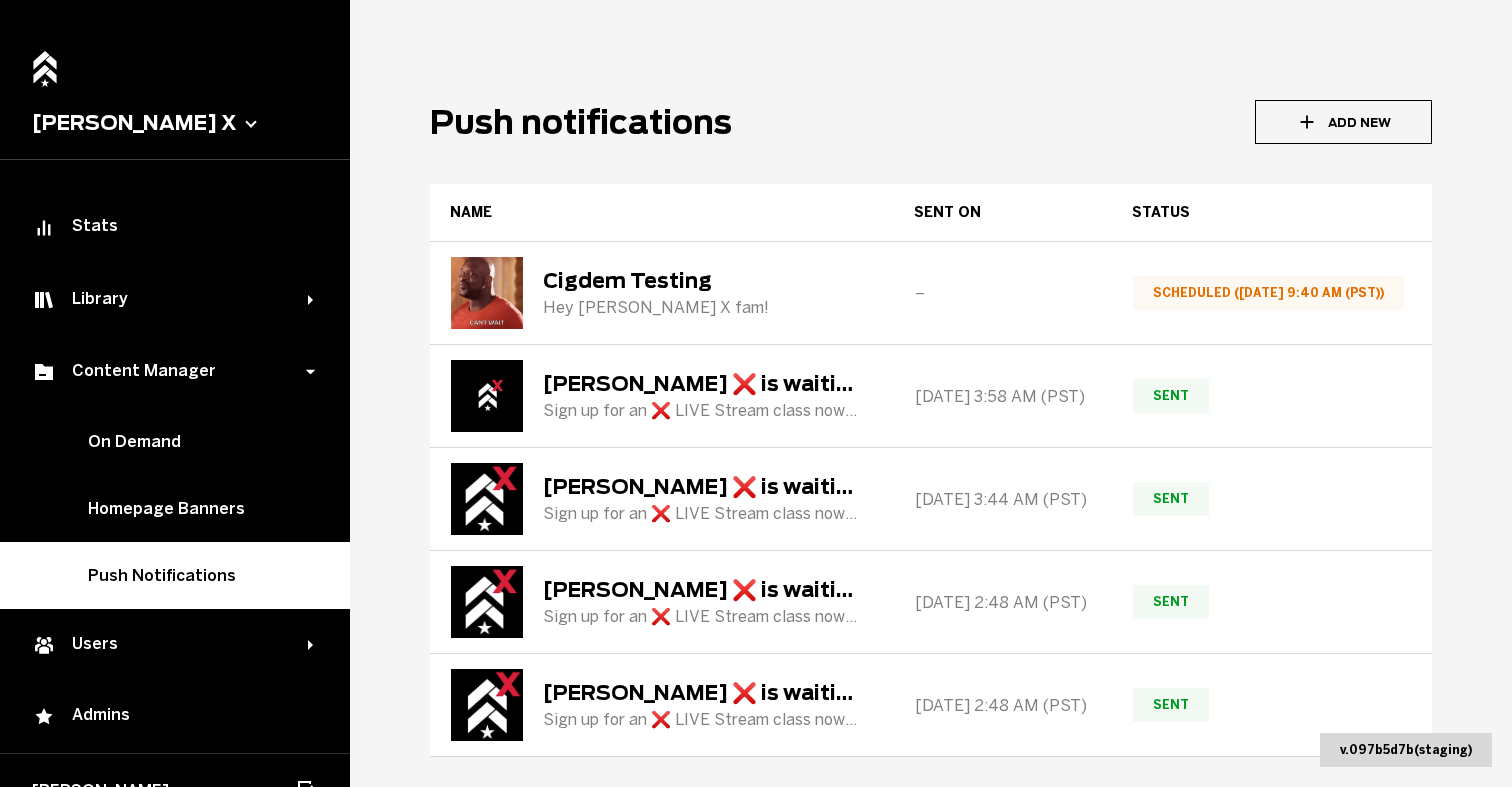 click on "Add New" at bounding box center [1343, 122] 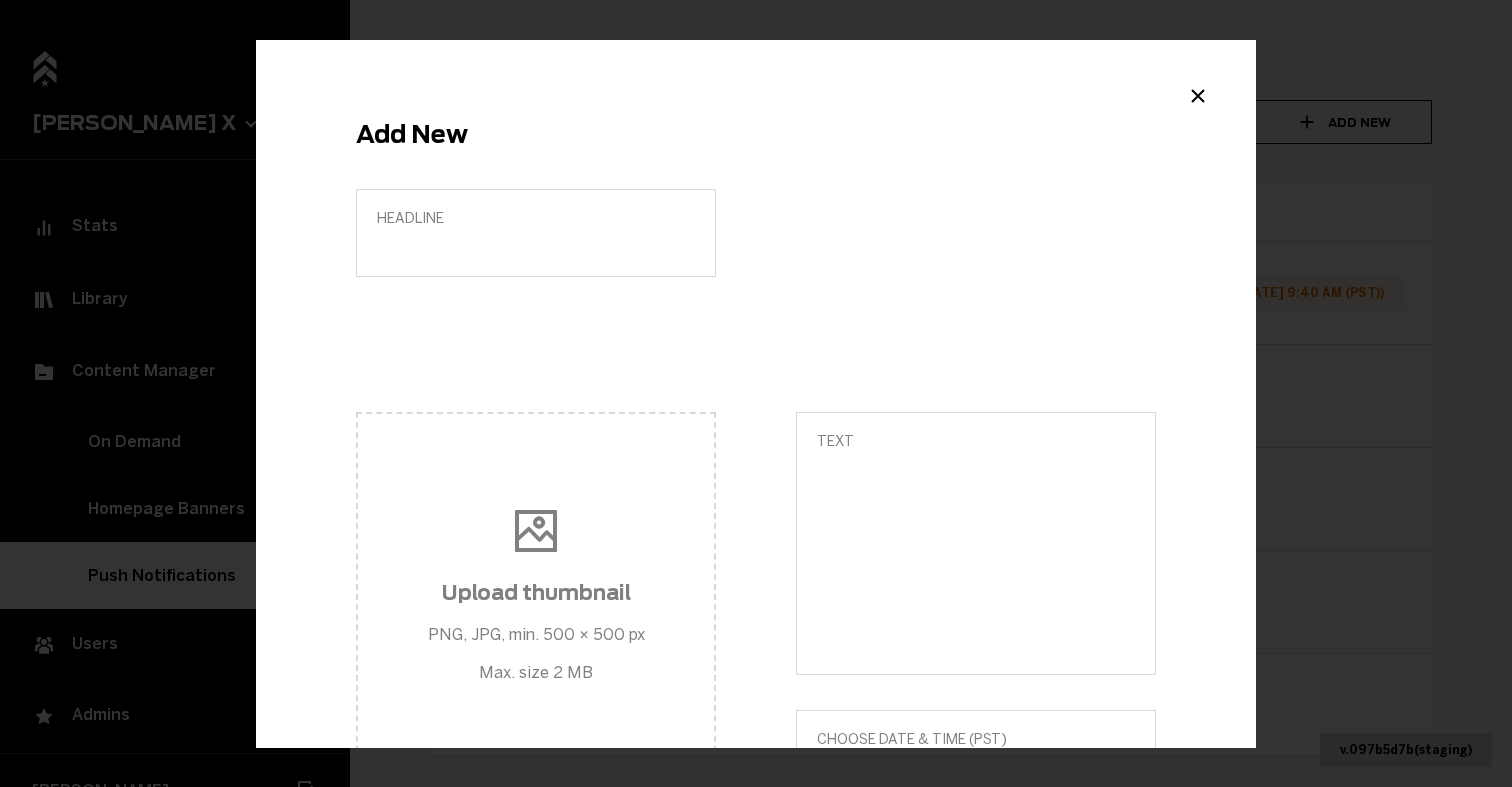 click on "Headline" at bounding box center [536, 217] 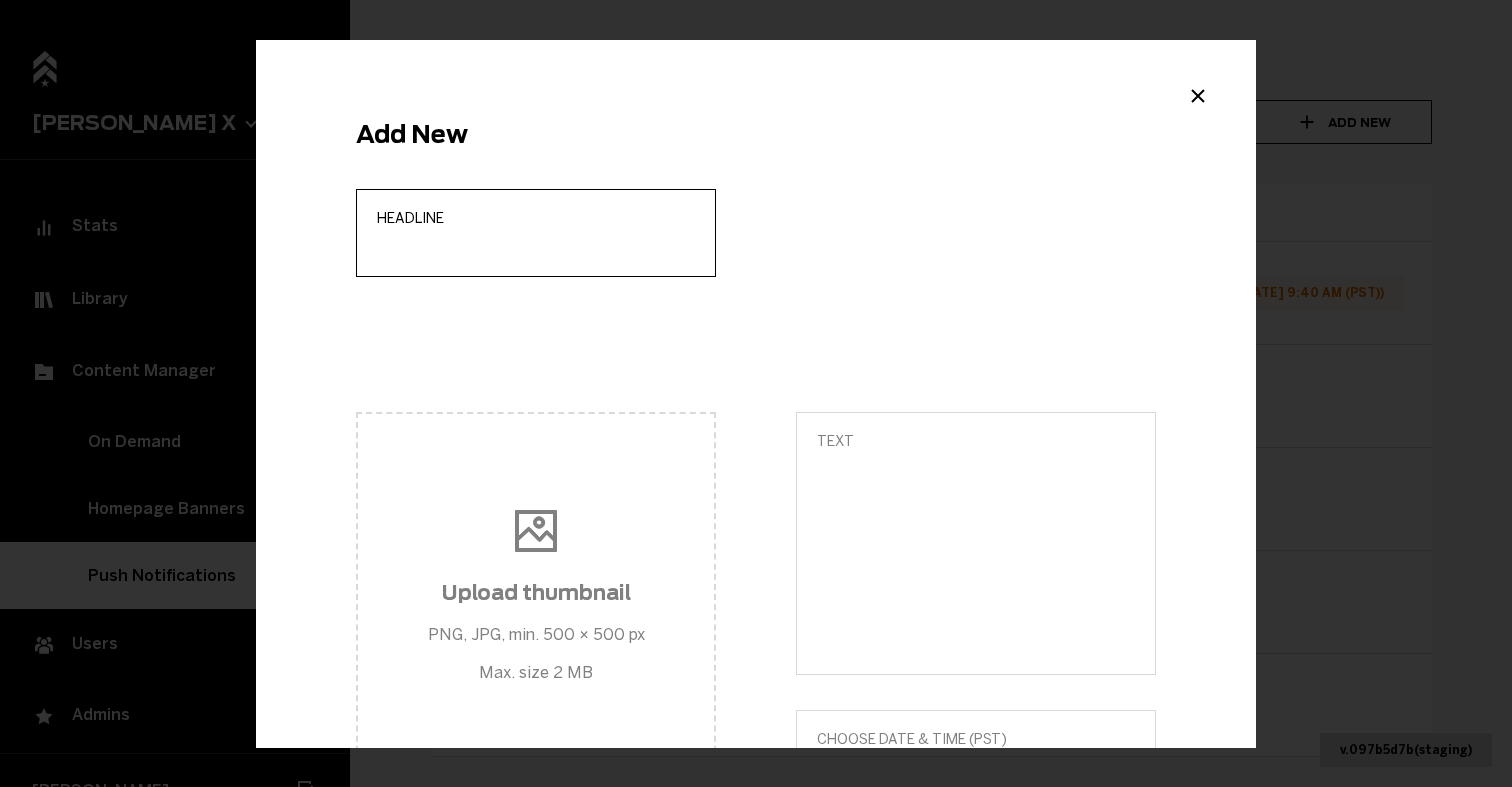 click on "Headline" at bounding box center (536, 245) 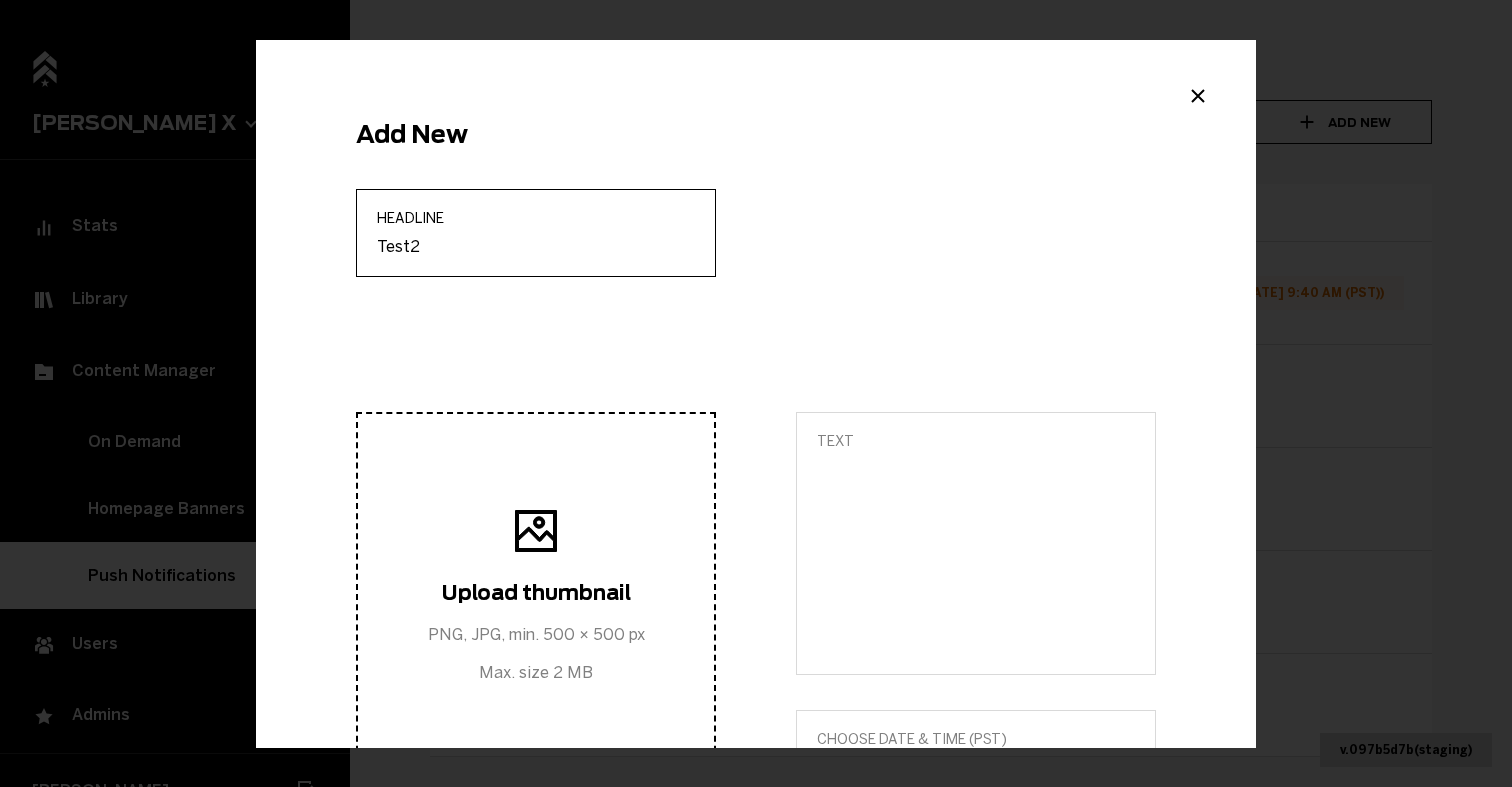 scroll, scrollTop: 167, scrollLeft: 0, axis: vertical 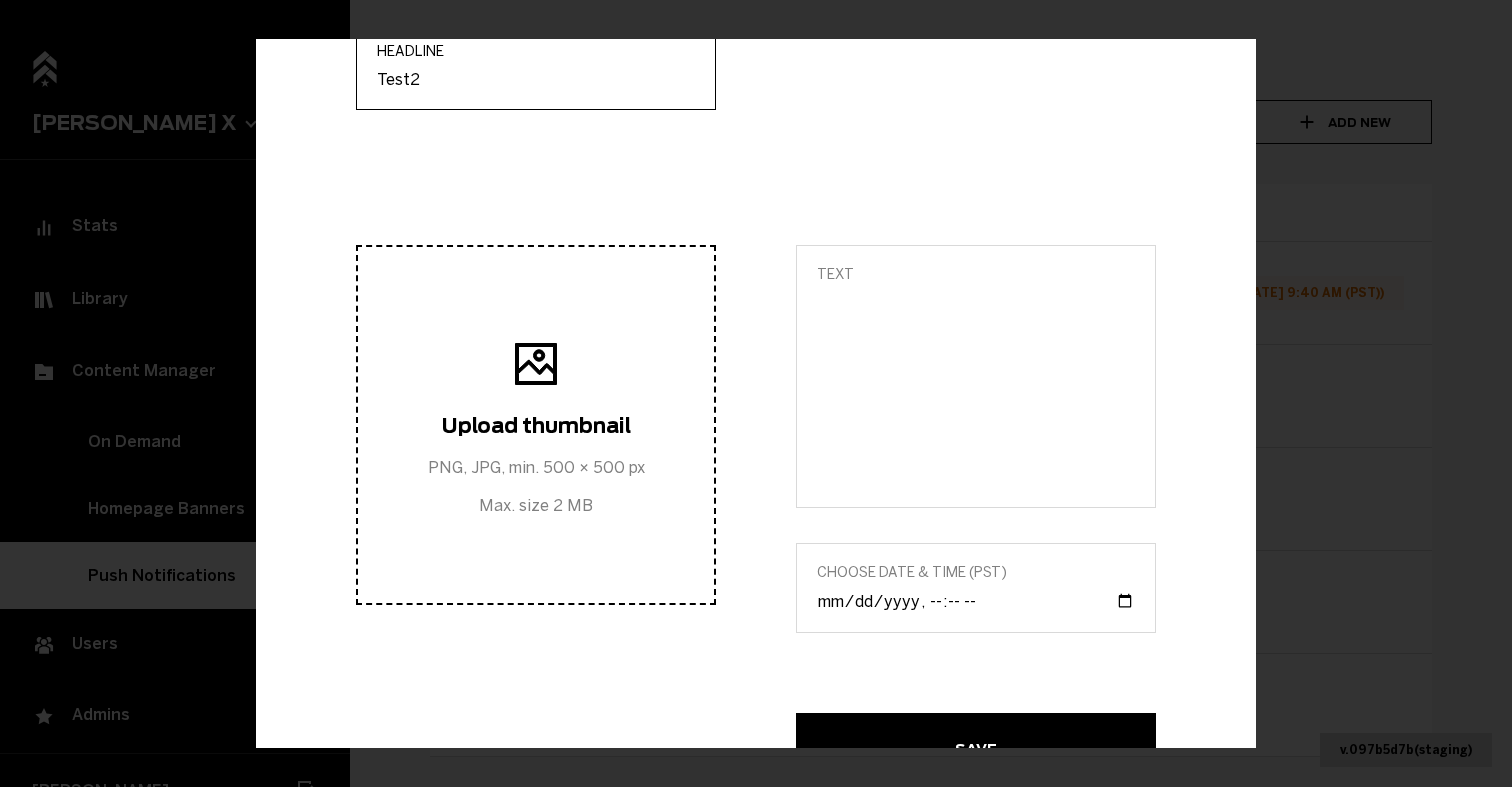 type on "Test2" 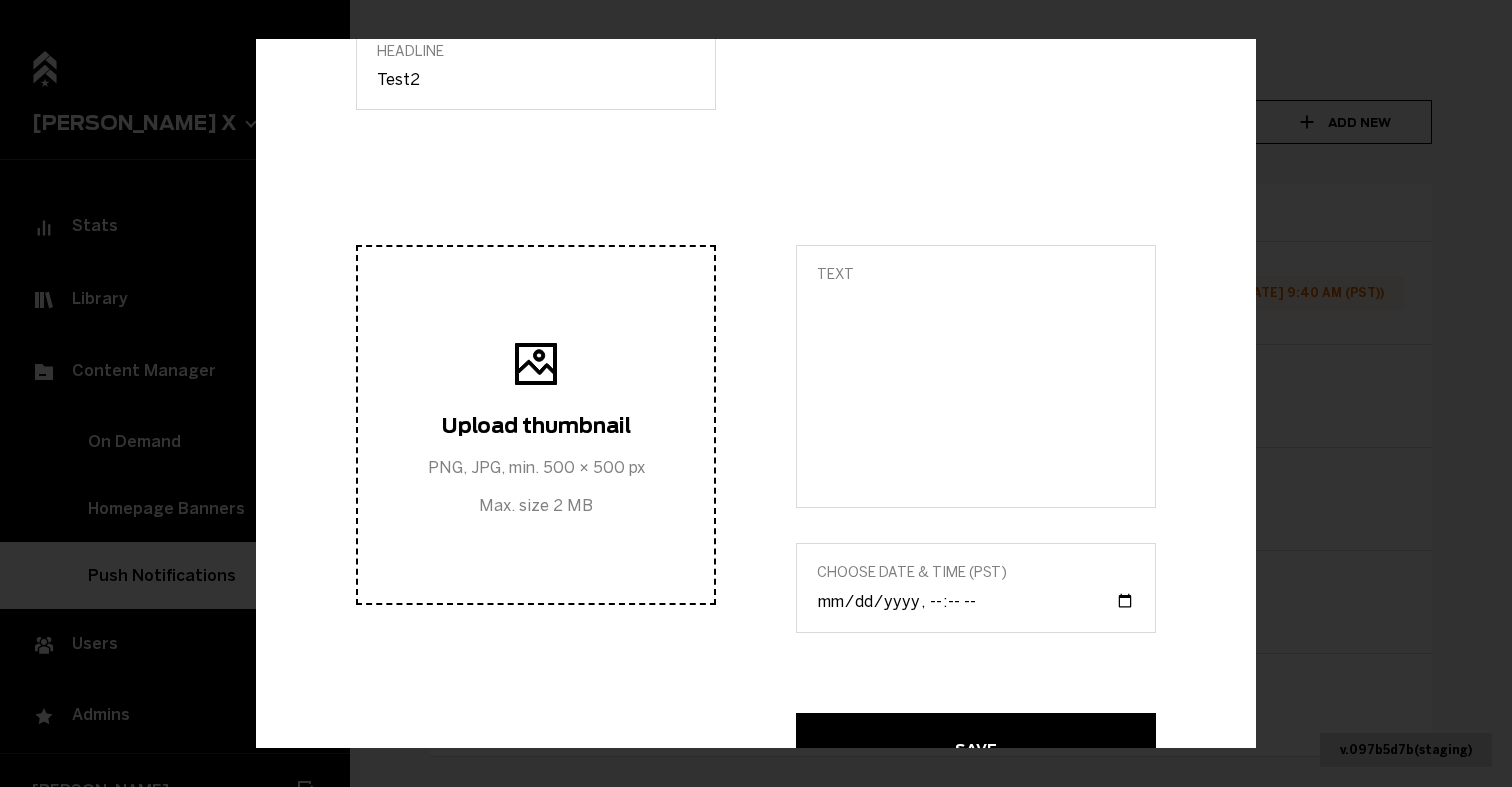 click 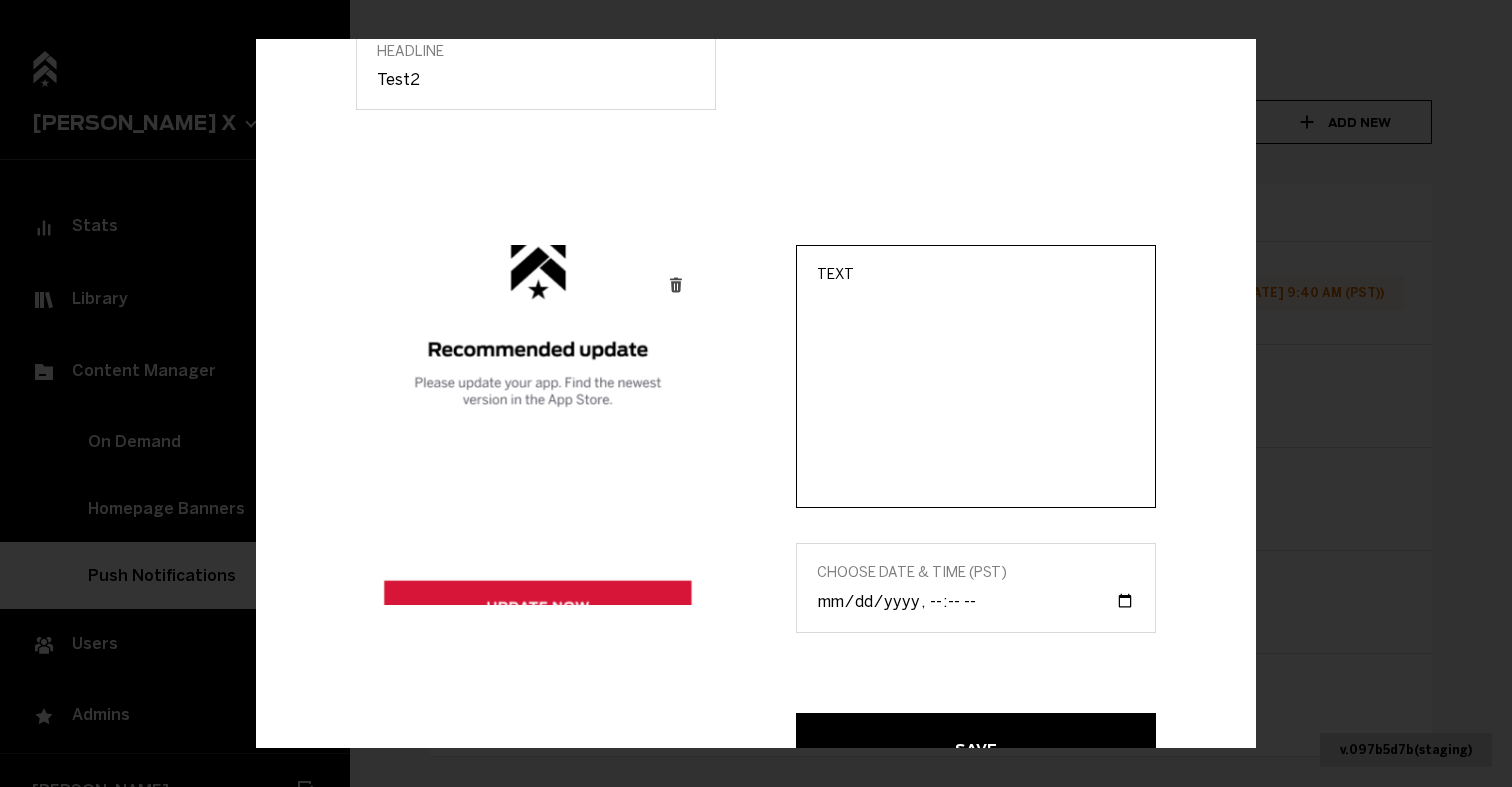 click on "Text" at bounding box center (976, 389) 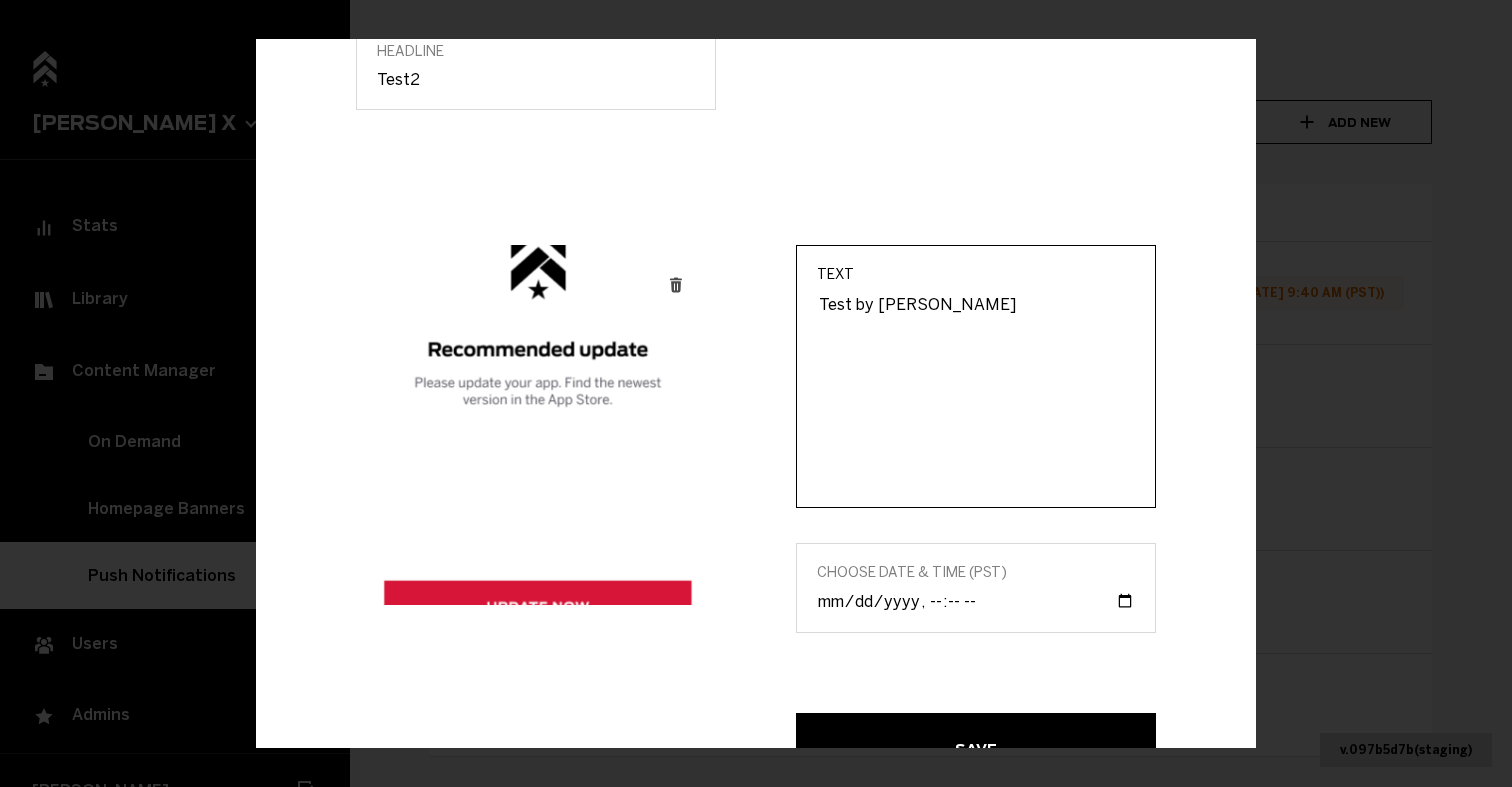 click on "Test by Cigdem" at bounding box center [976, 389] 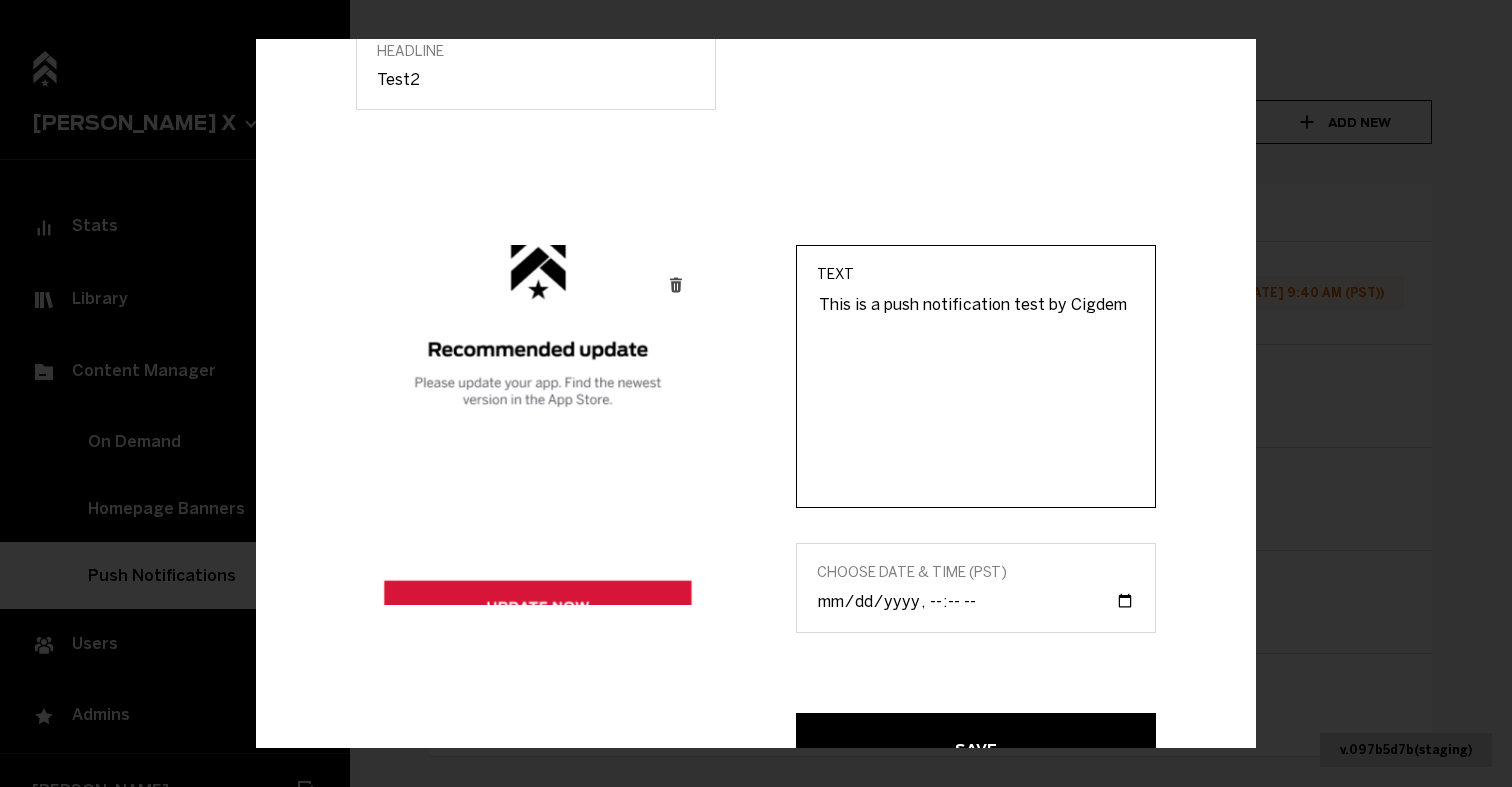 drag, startPoint x: 1041, startPoint y: 312, endPoint x: 1300, endPoint y: 316, distance: 259.03088 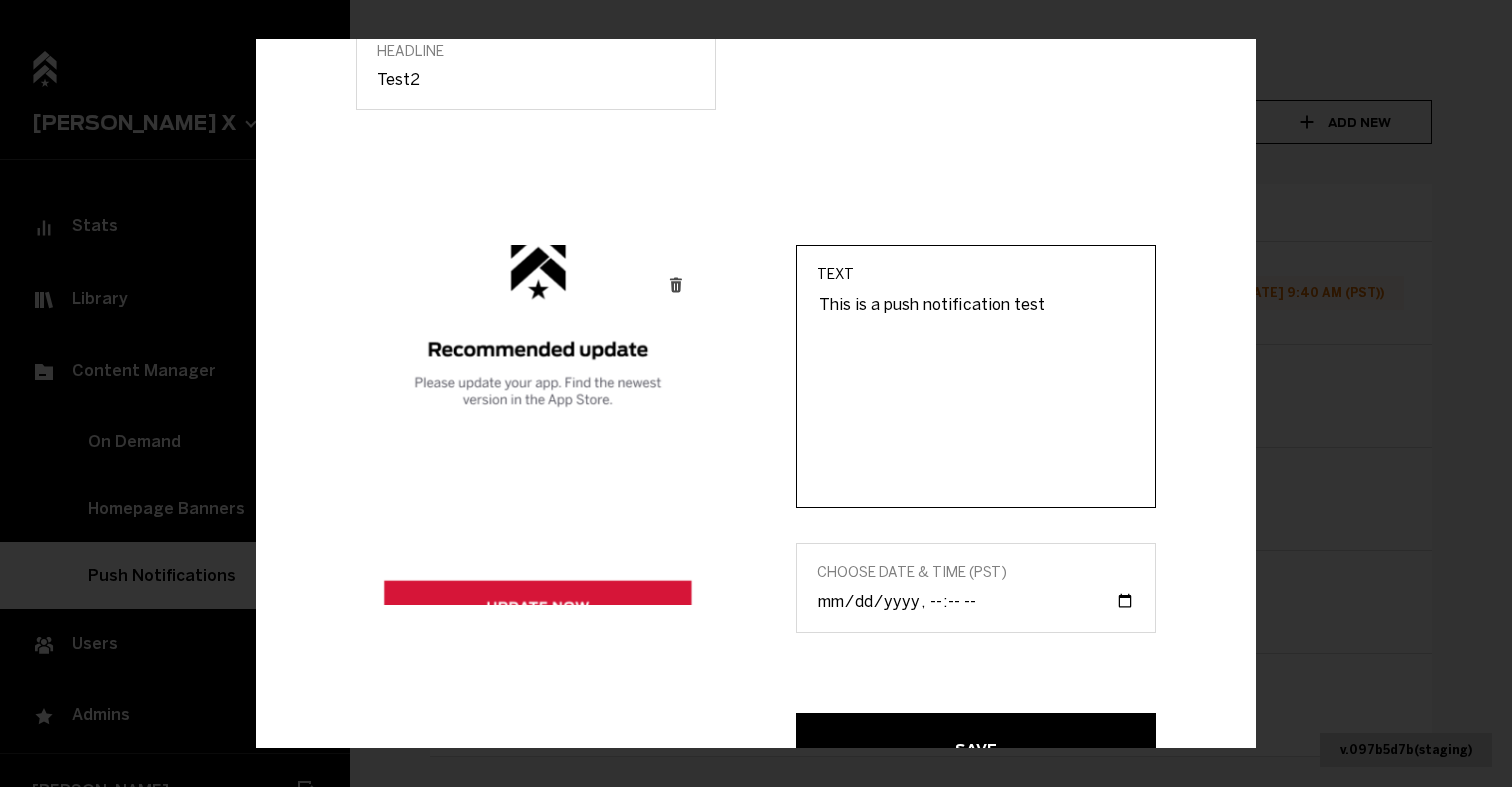 type on "This is a push notification test" 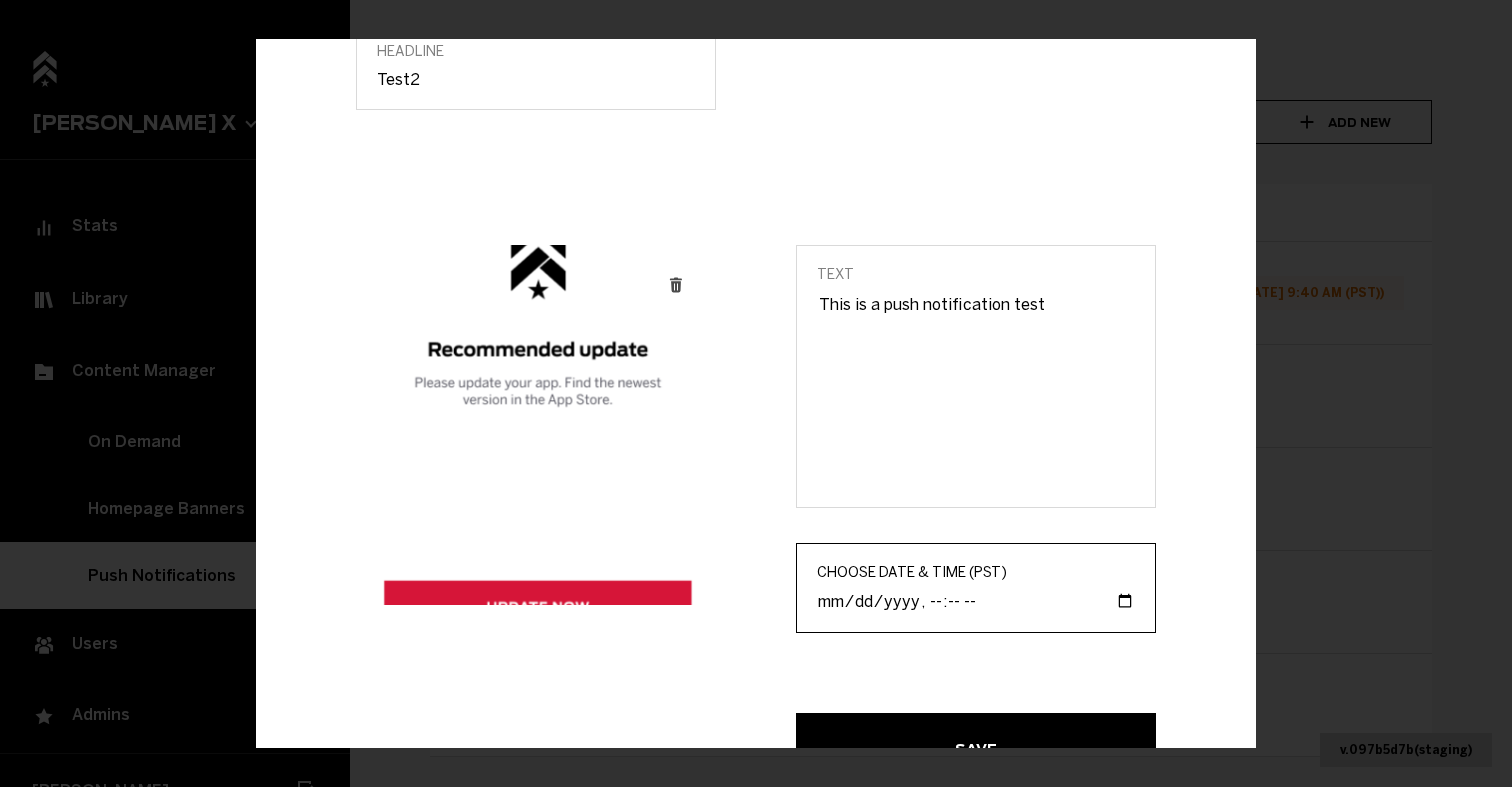 click on "Choose Date & Time (PST)" at bounding box center (976, 600) 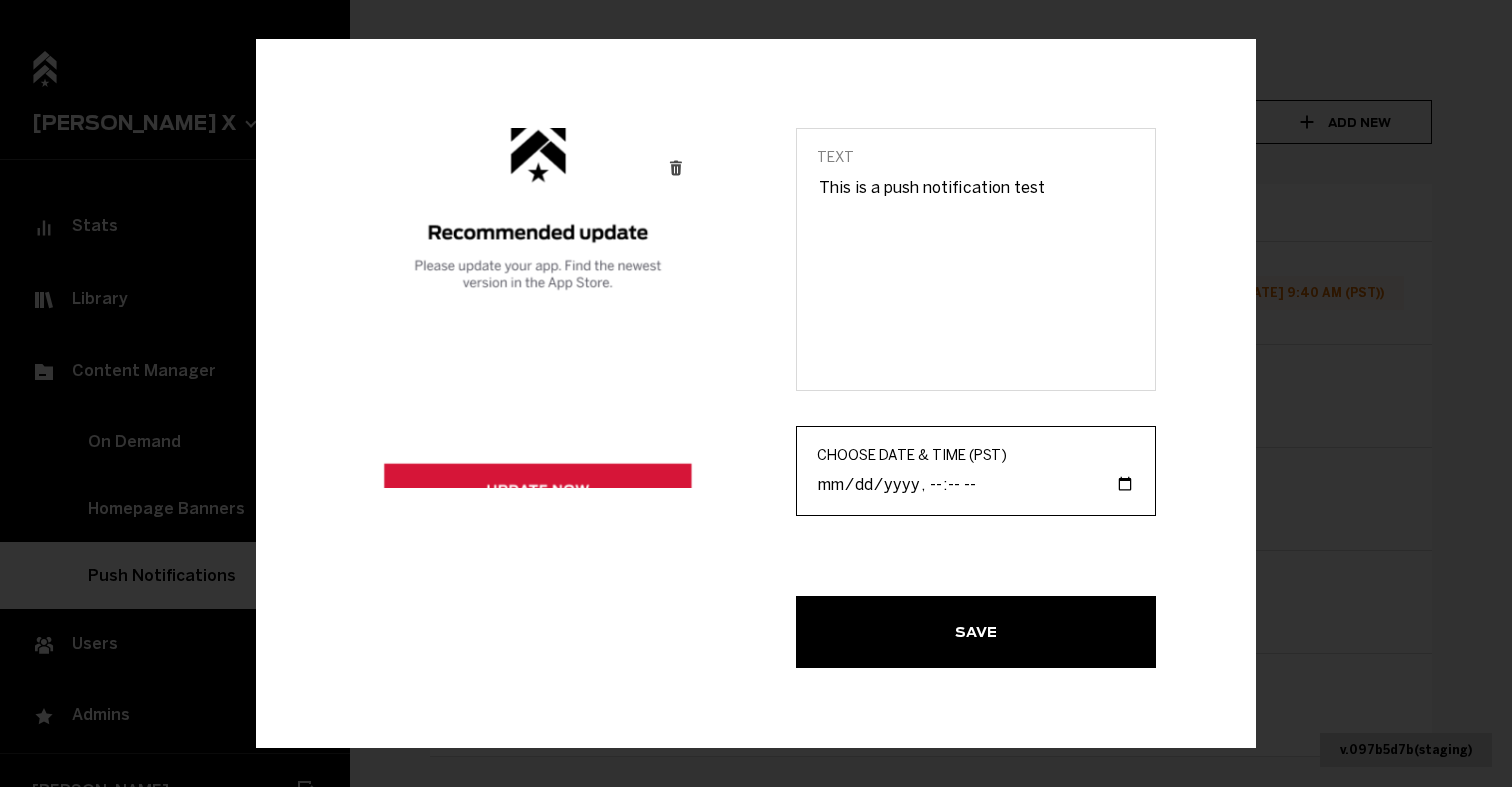 scroll, scrollTop: 298, scrollLeft: 0, axis: vertical 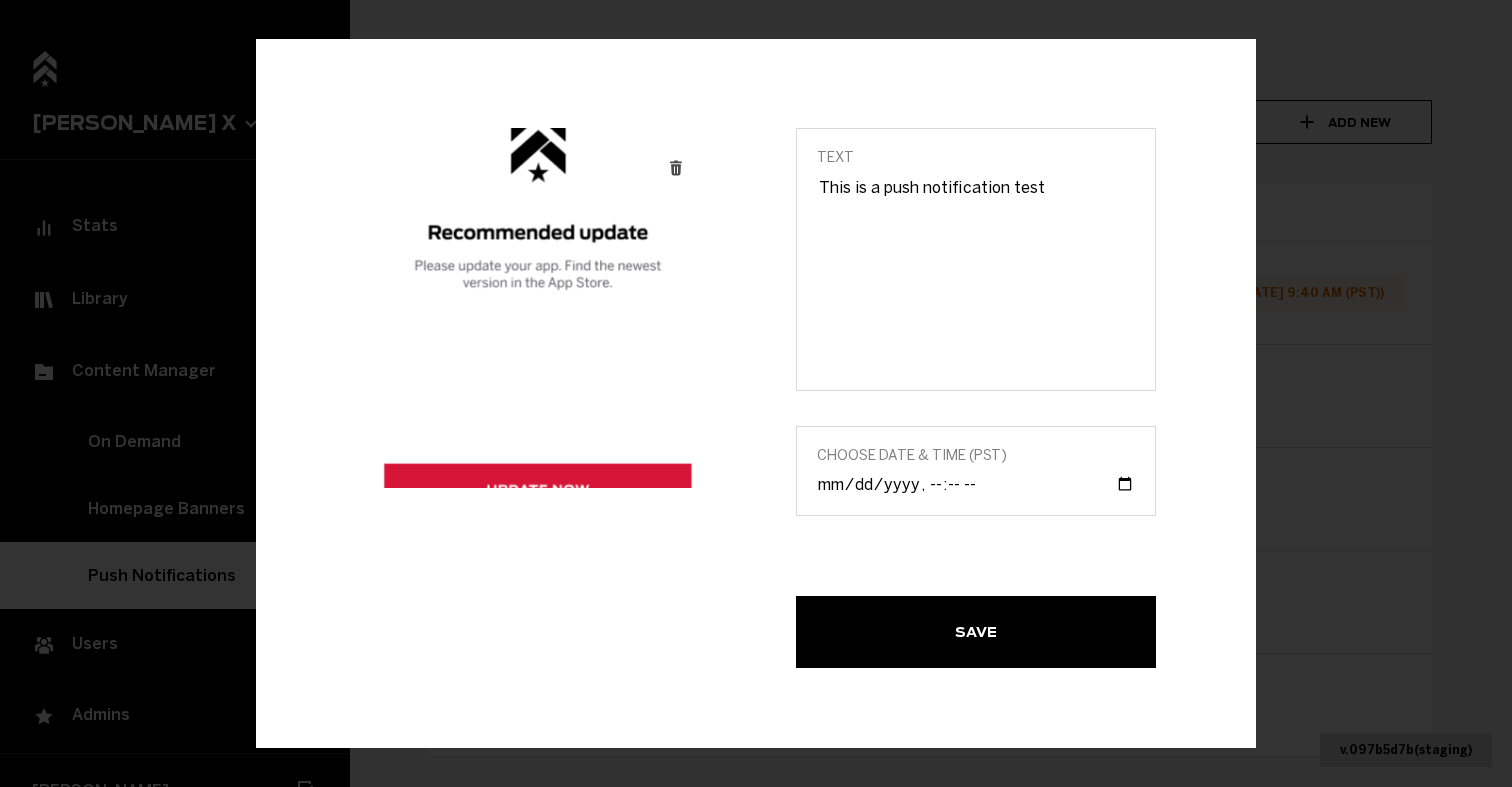 click on "Save" at bounding box center [976, 631] 